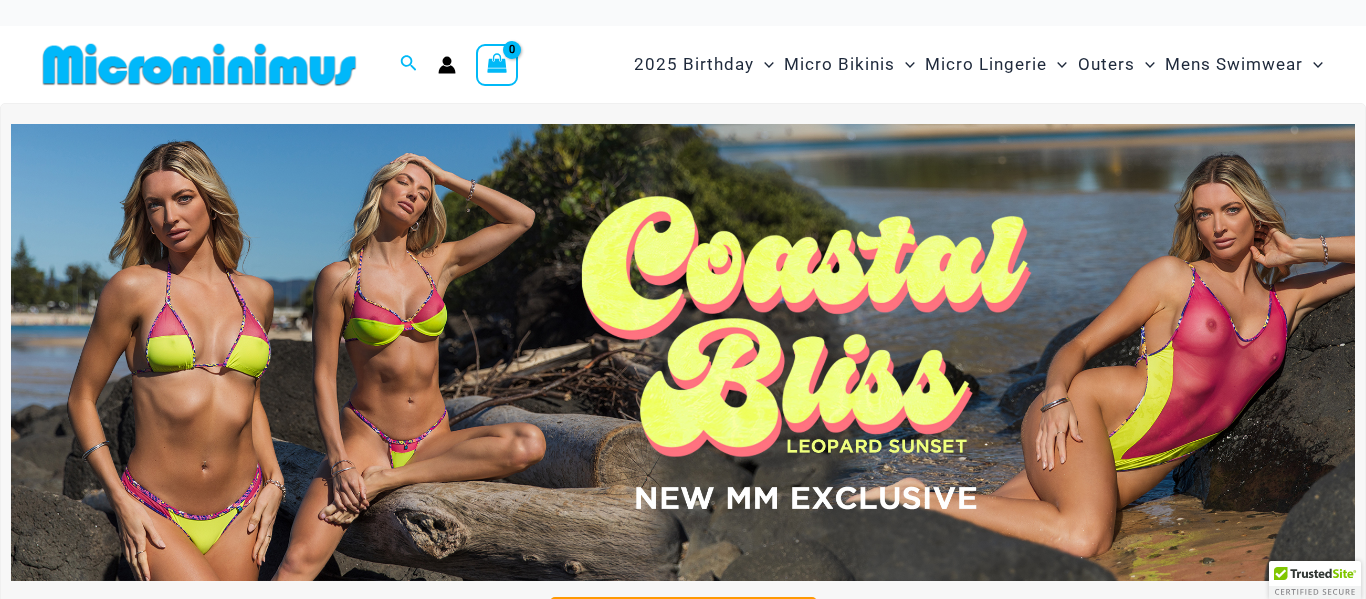 scroll, scrollTop: 0, scrollLeft: 0, axis: both 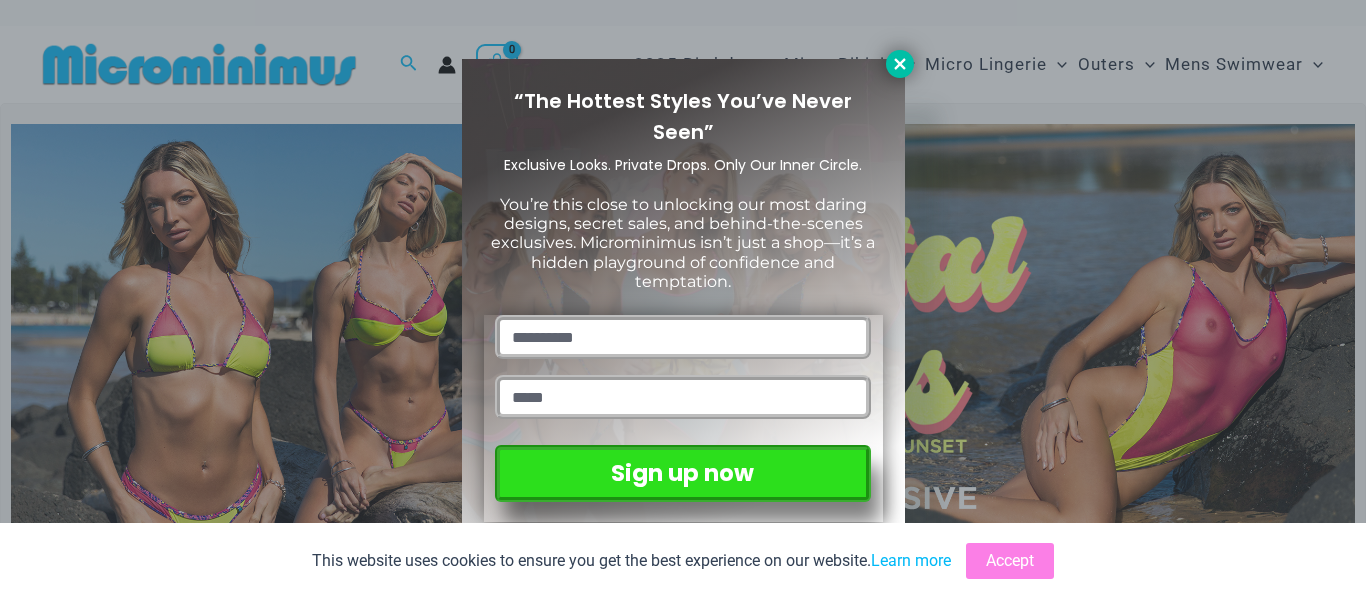 click 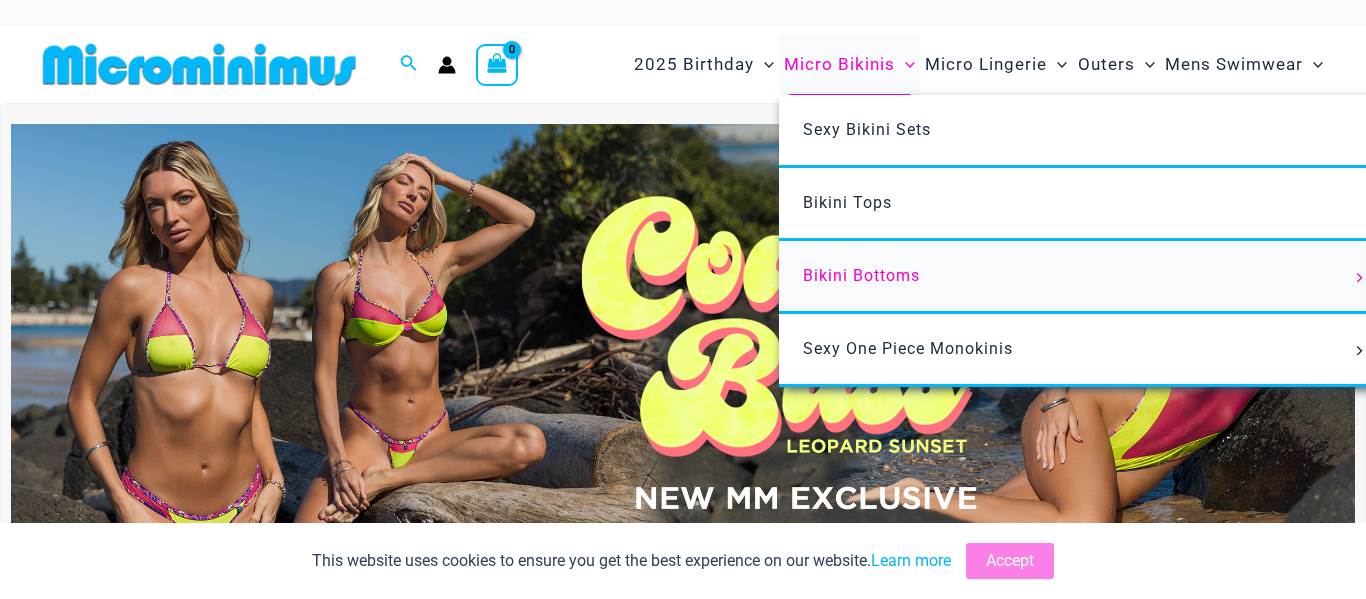 click on "Bikini Bottoms" at bounding box center (861, 275) 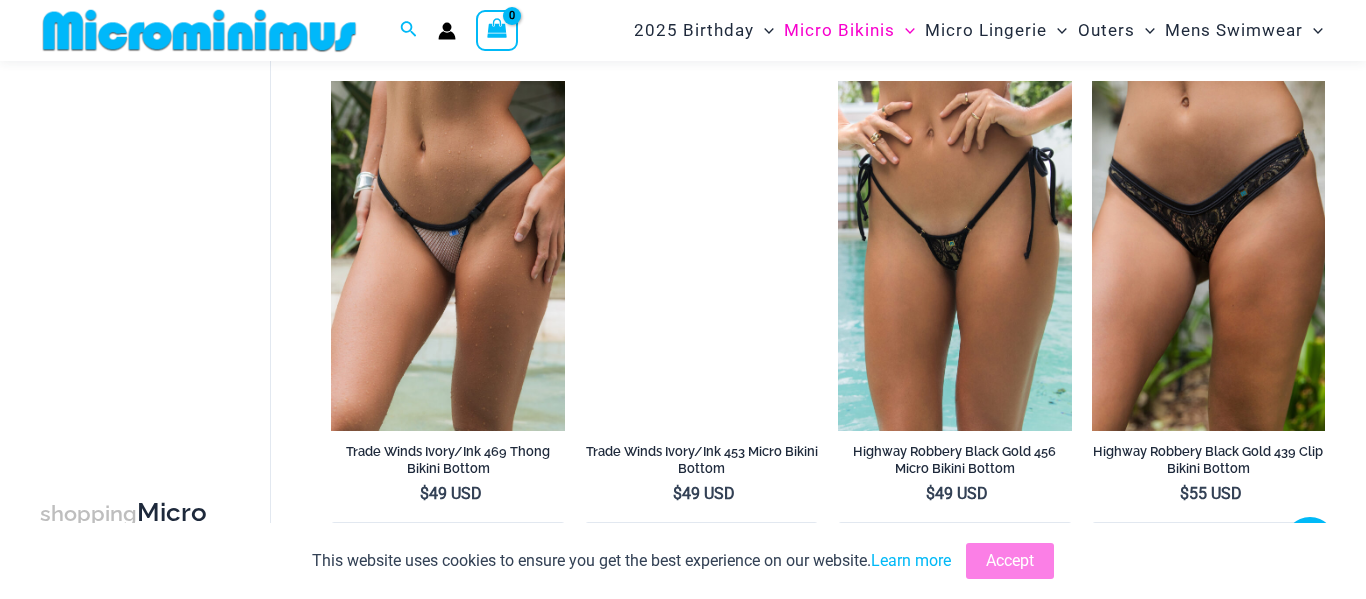 scroll, scrollTop: 2053, scrollLeft: 0, axis: vertical 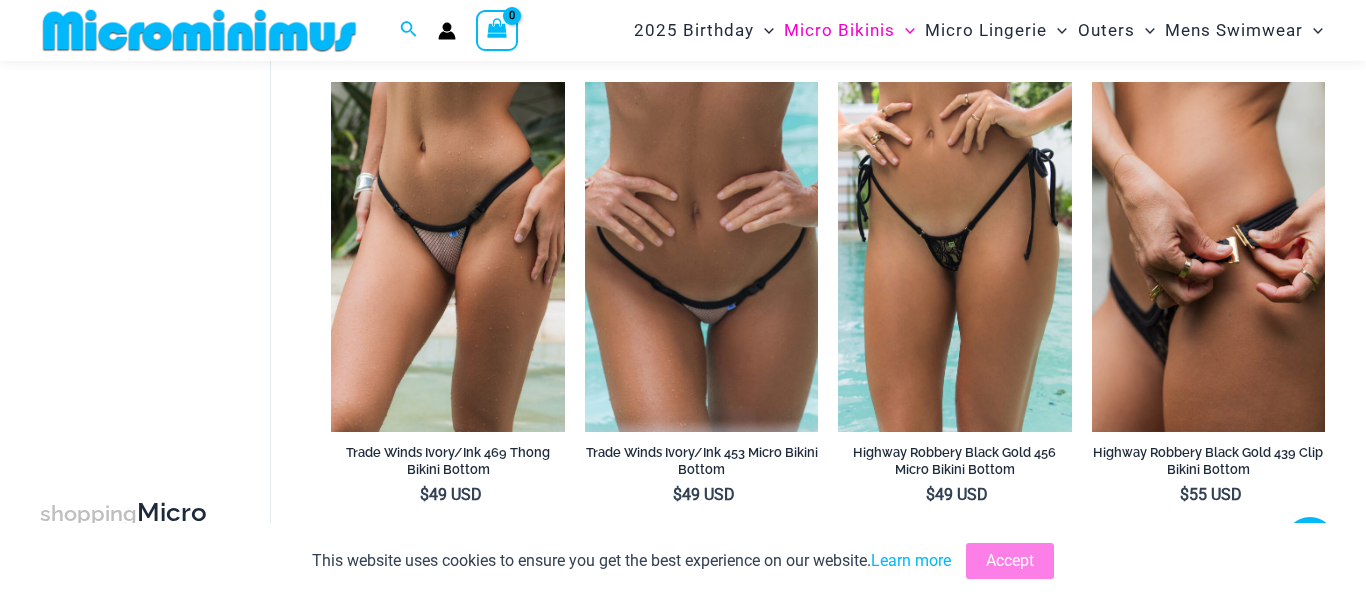 click at bounding box center [1208, 257] 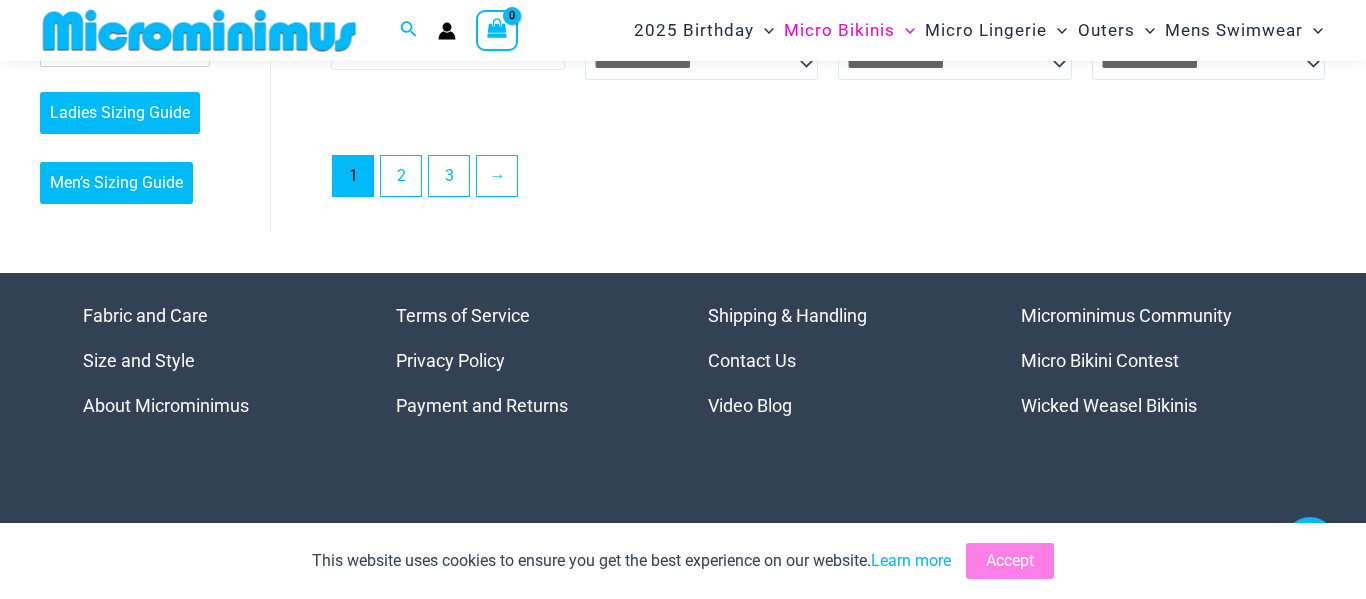 scroll, scrollTop: 5197, scrollLeft: 0, axis: vertical 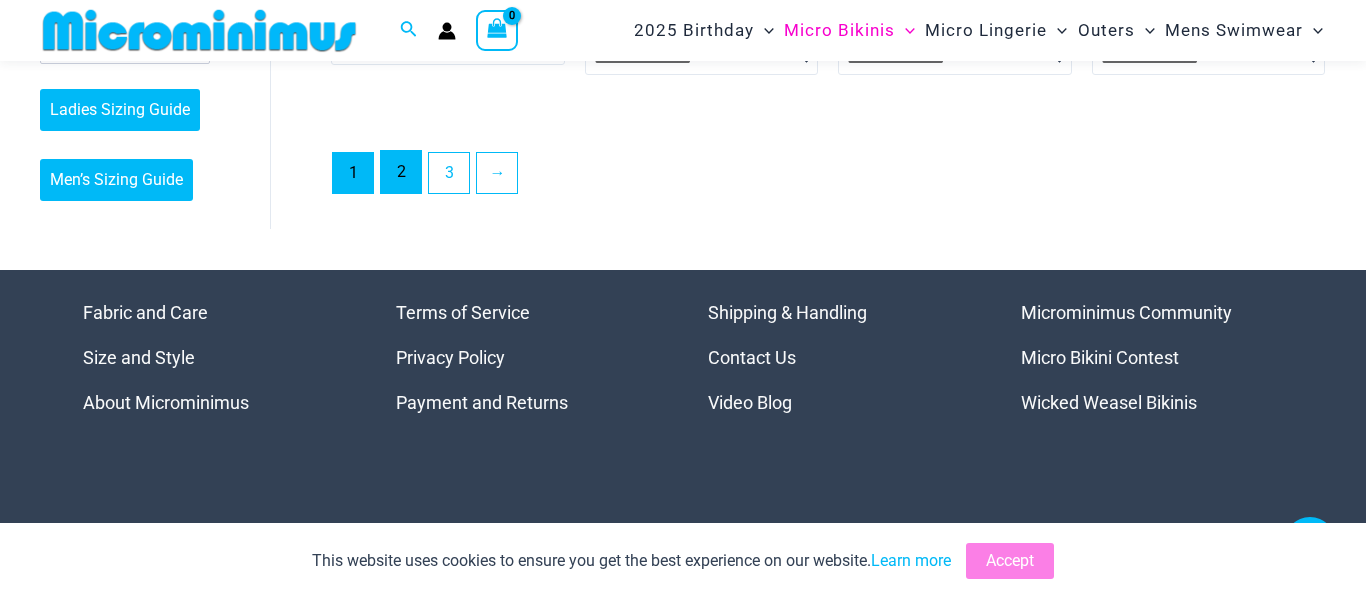 click on "2" at bounding box center [401, 172] 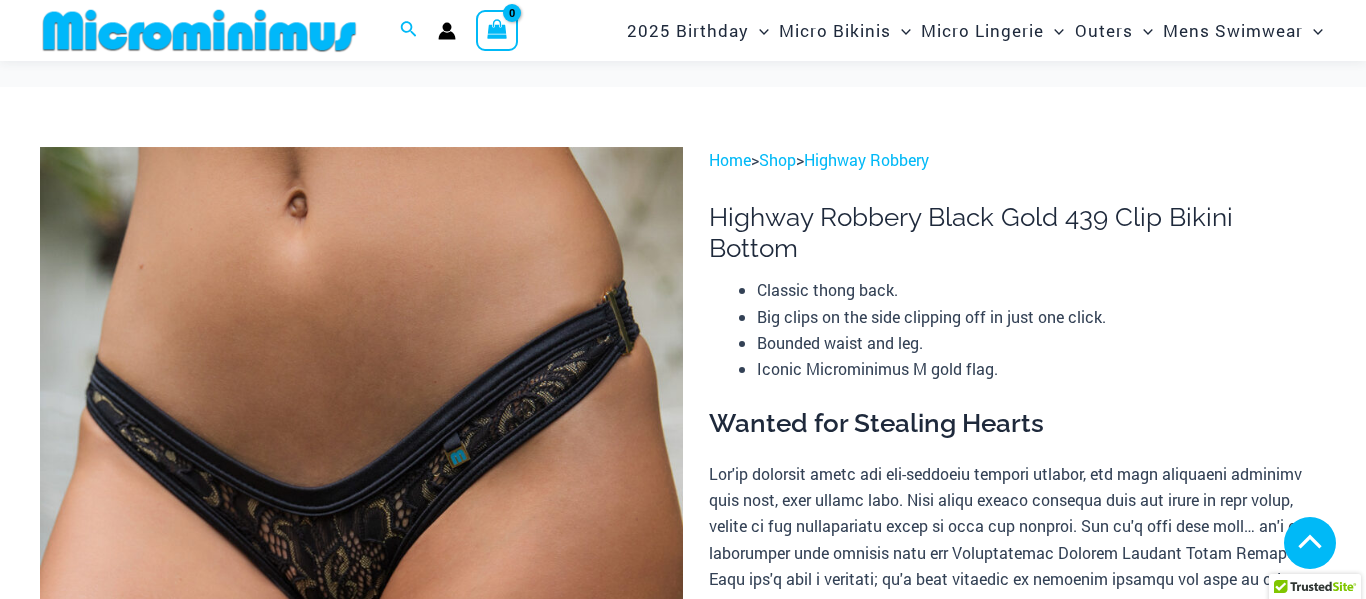scroll, scrollTop: 1372, scrollLeft: 0, axis: vertical 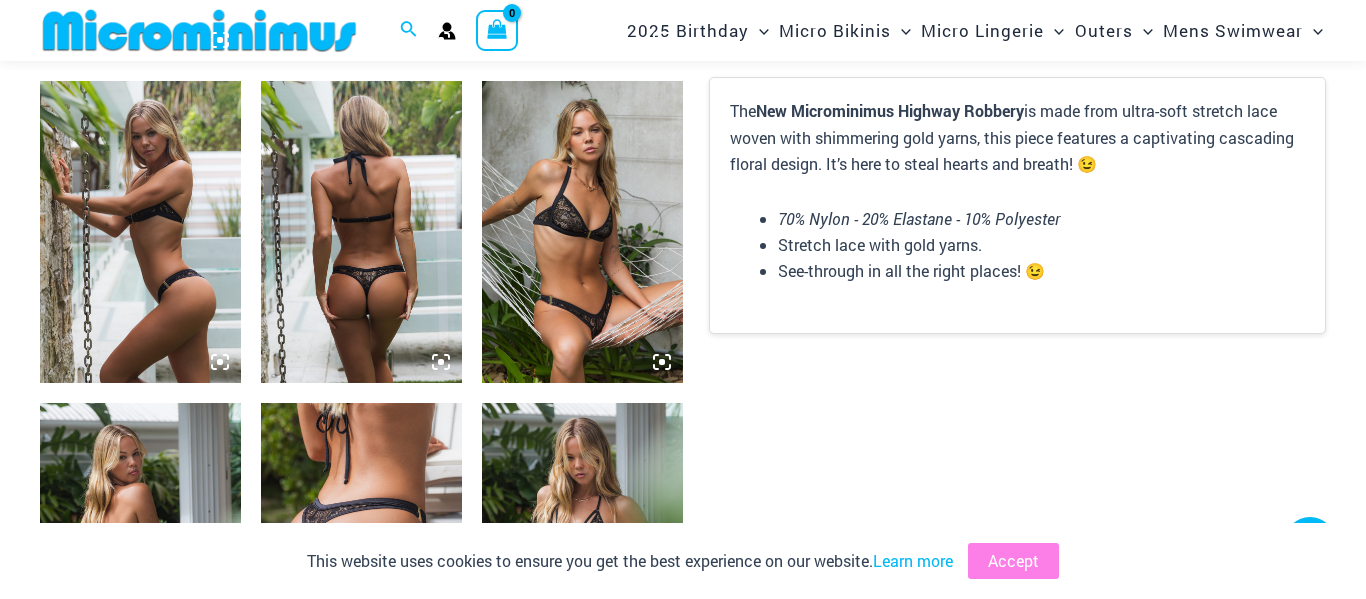 click 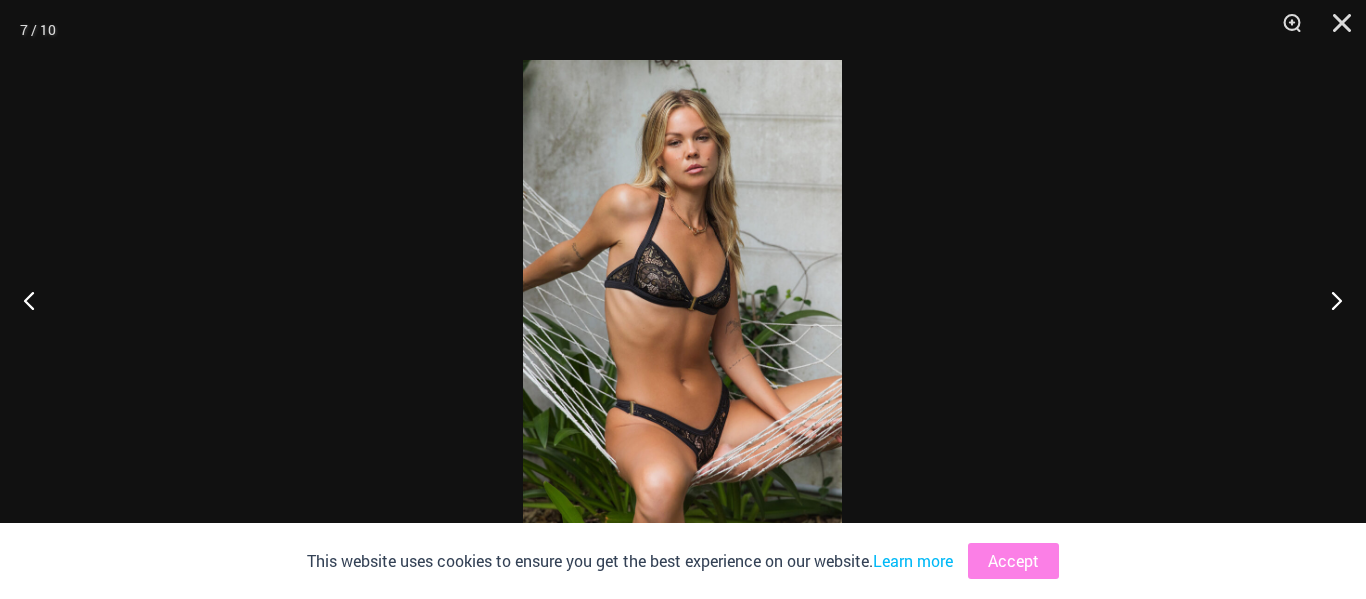 click at bounding box center [682, 299] 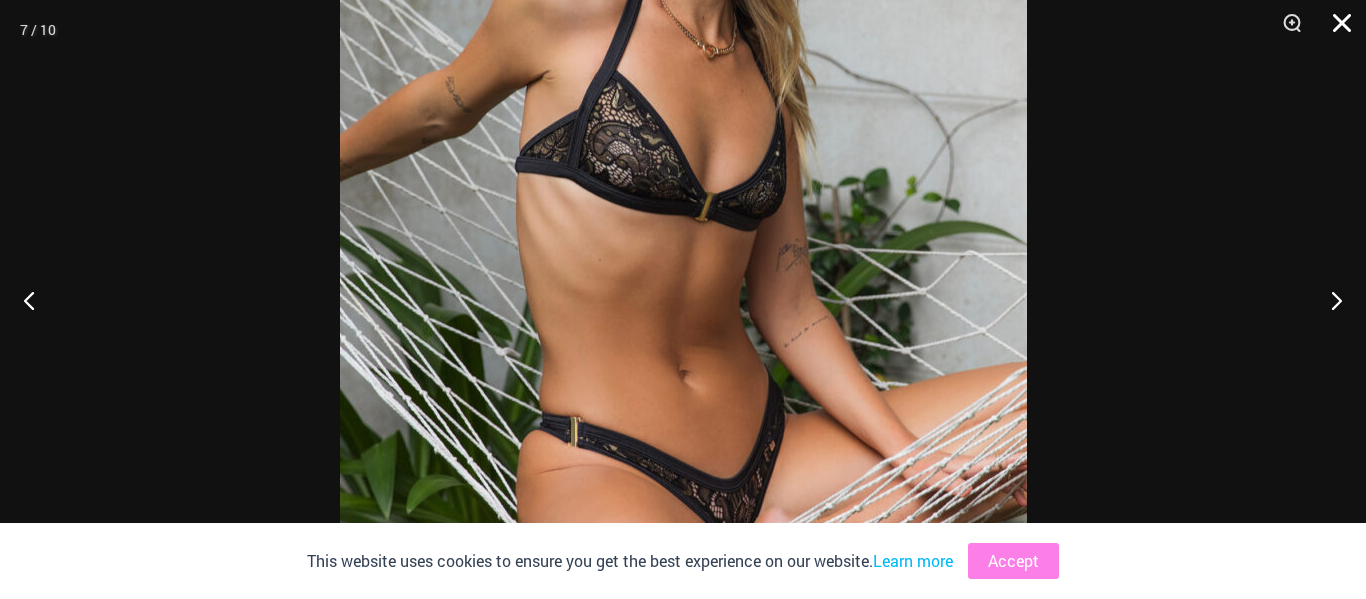 click at bounding box center (1335, 30) 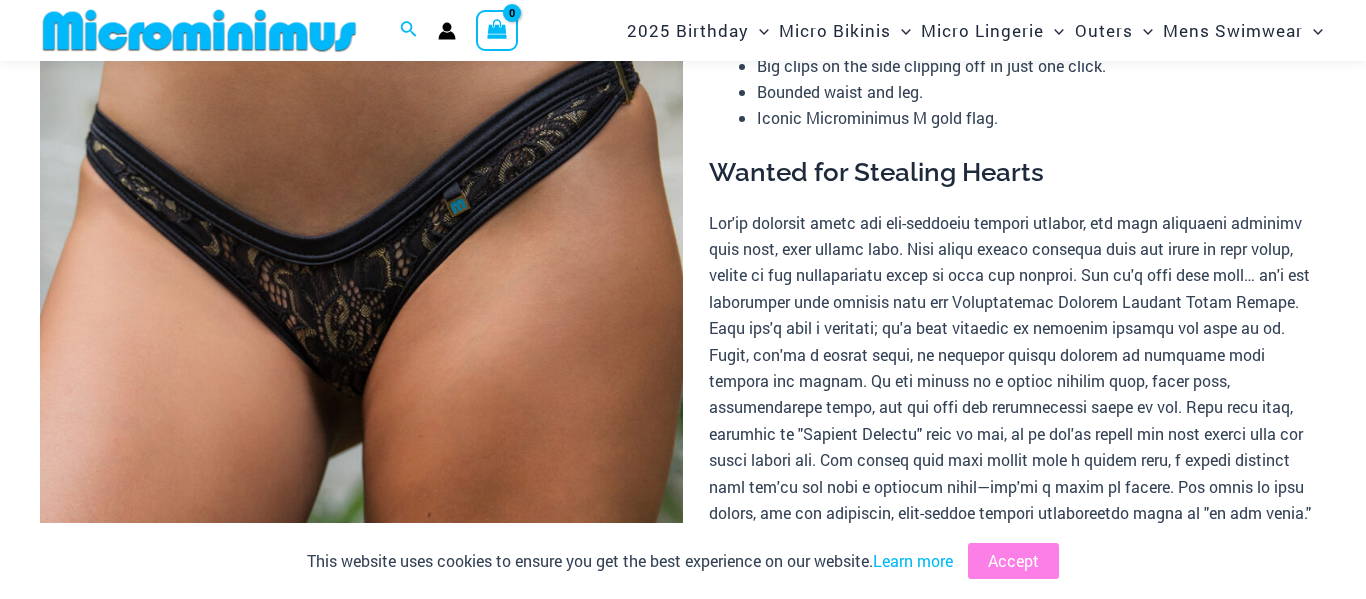scroll, scrollTop: 252, scrollLeft: 0, axis: vertical 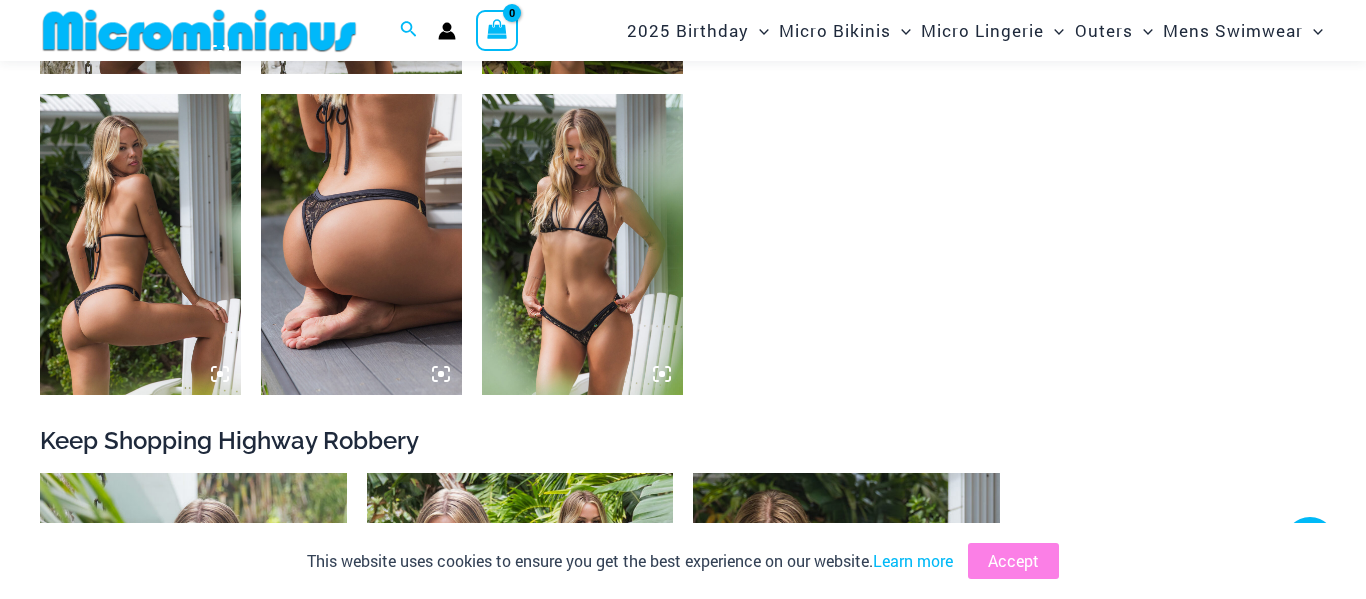 click 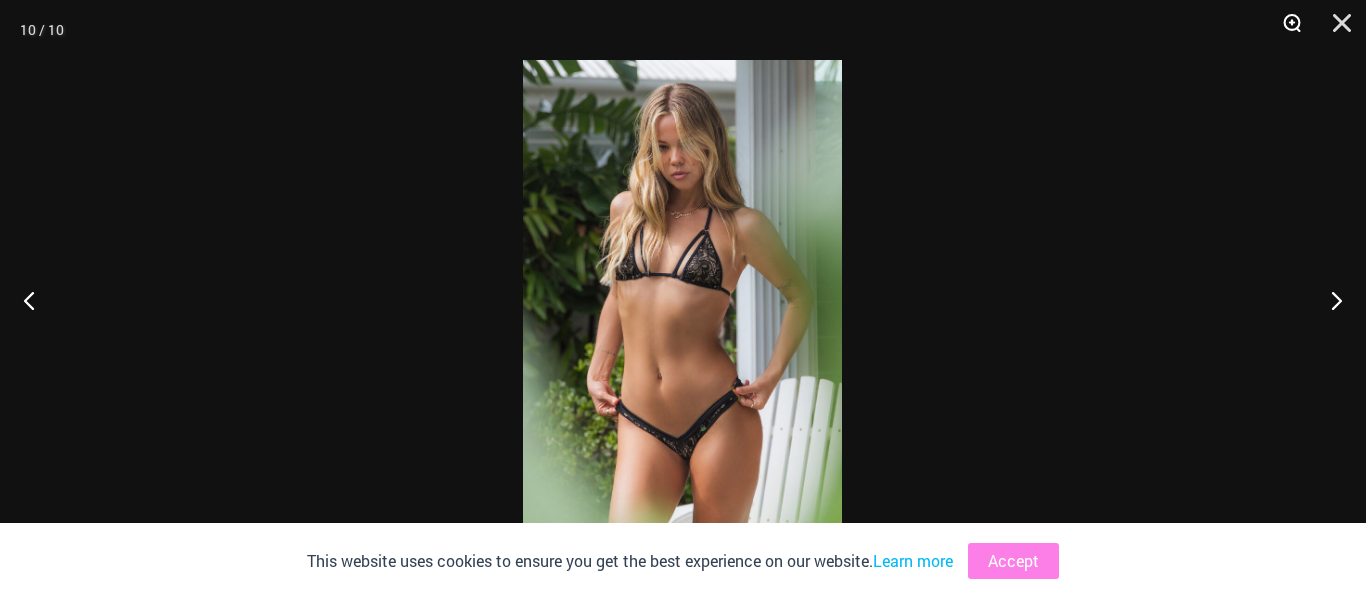click at bounding box center [1285, 30] 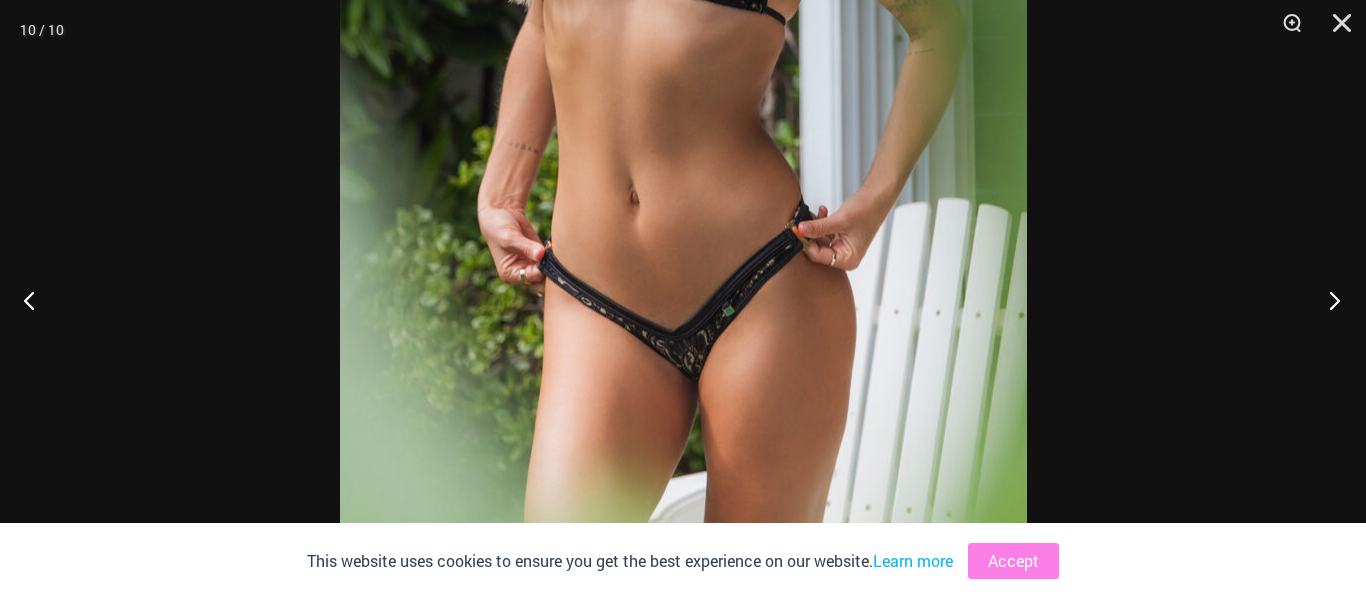 click at bounding box center (1328, 300) 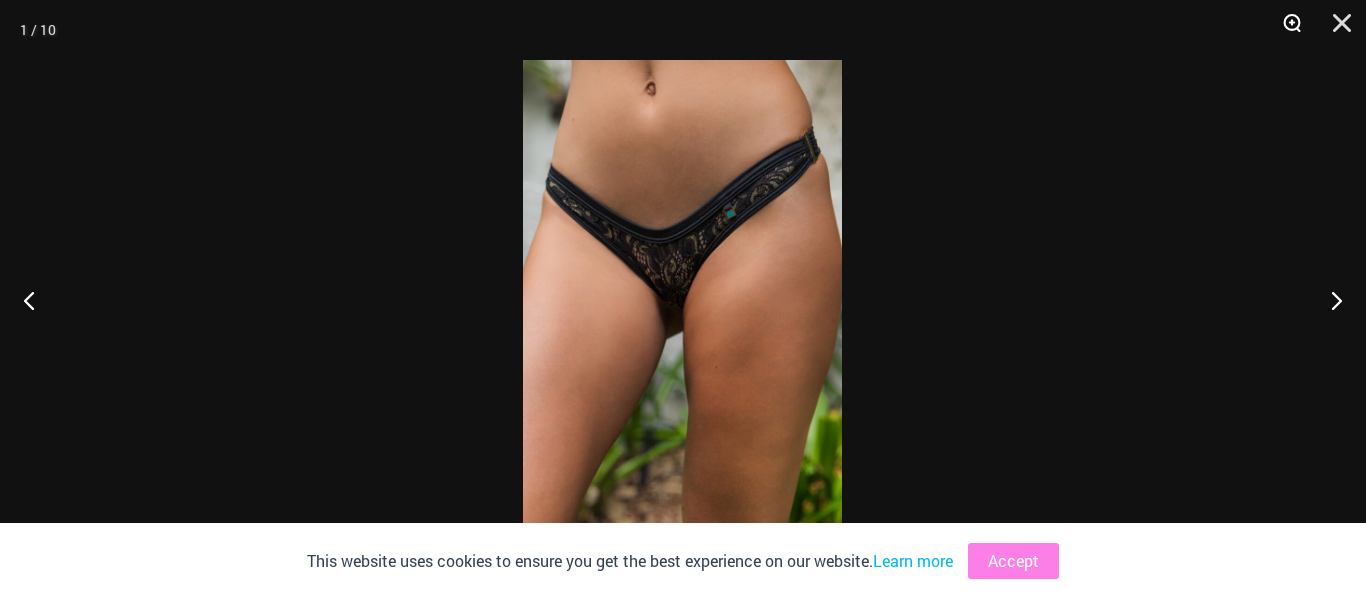 click at bounding box center [1285, 30] 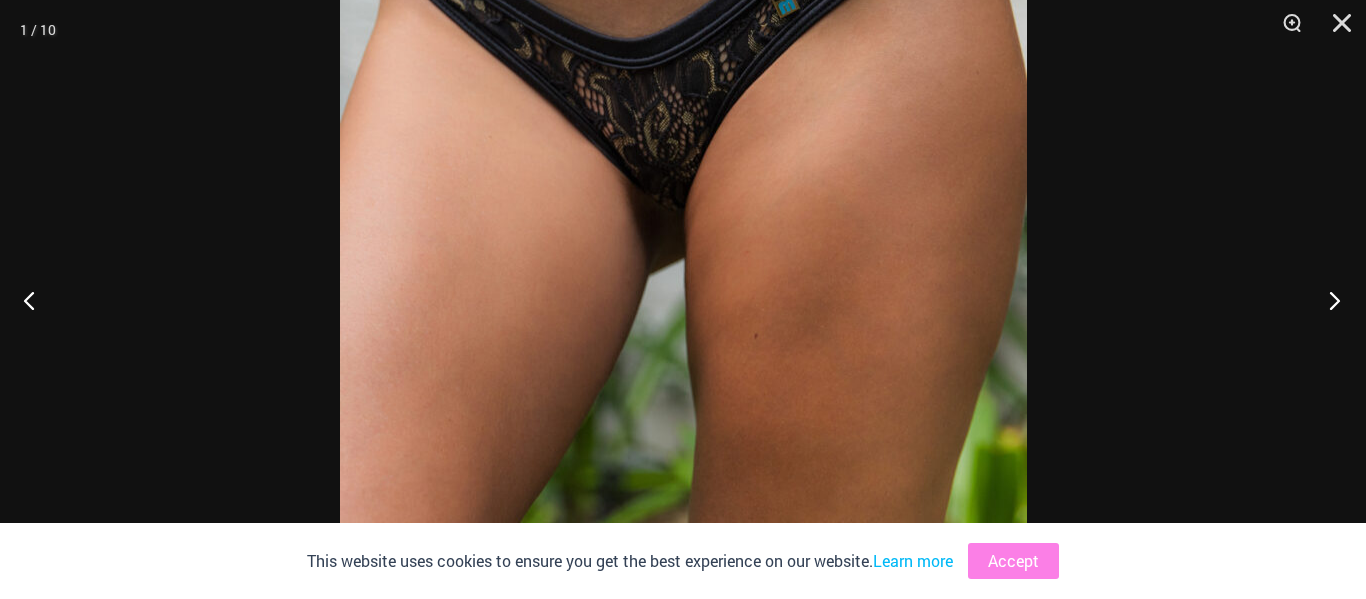 click at bounding box center (1328, 300) 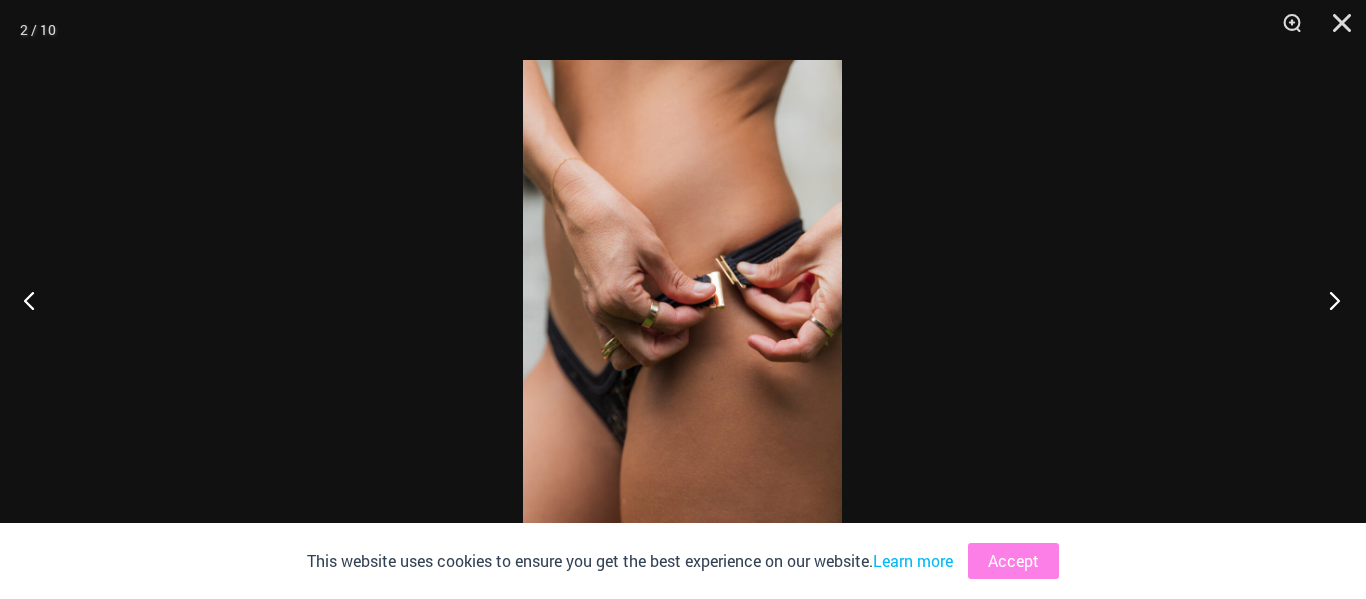 click at bounding box center [1328, 300] 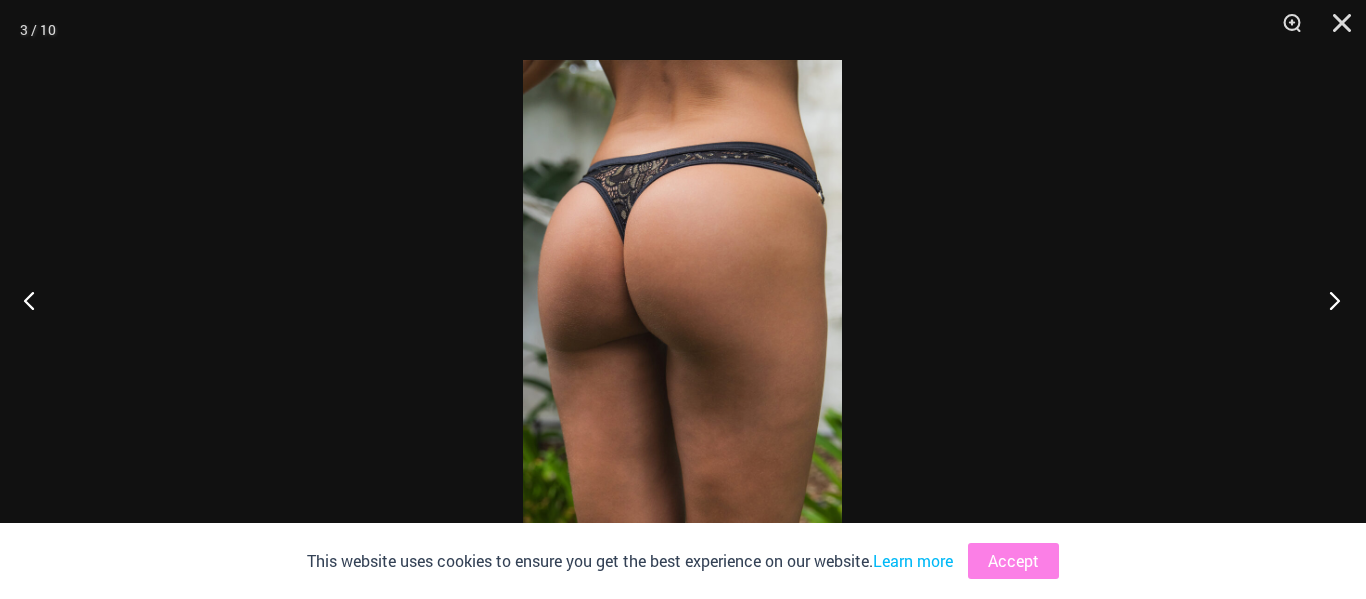 click at bounding box center (1328, 300) 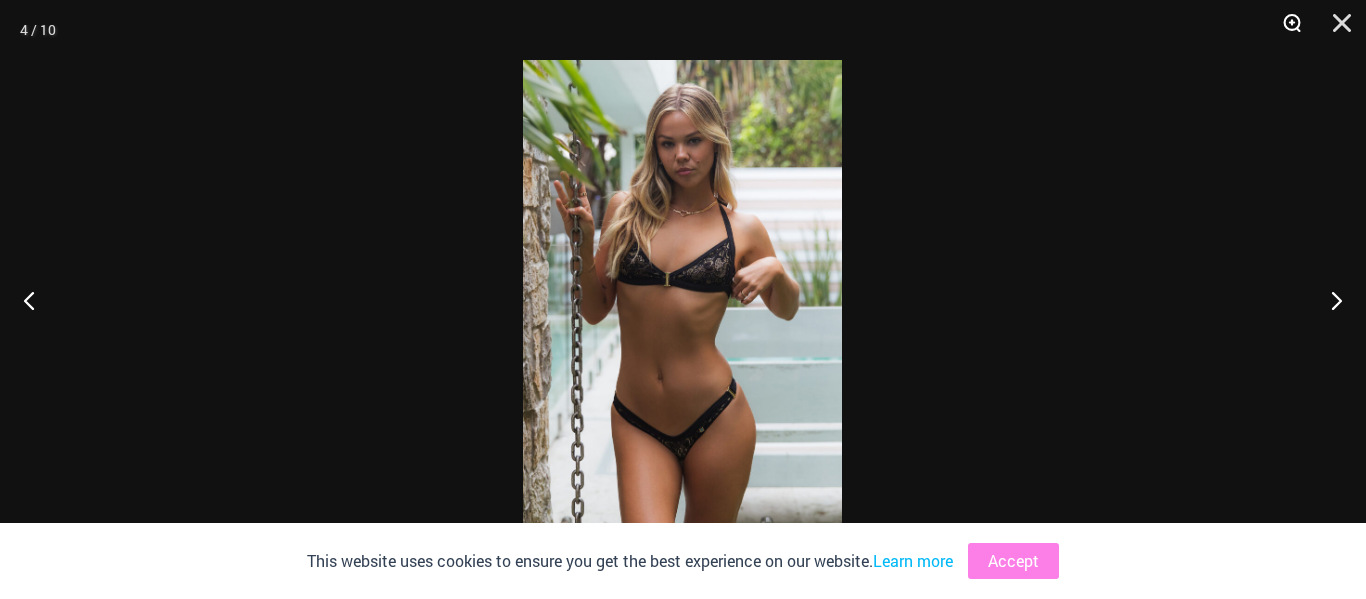 click at bounding box center (1285, 30) 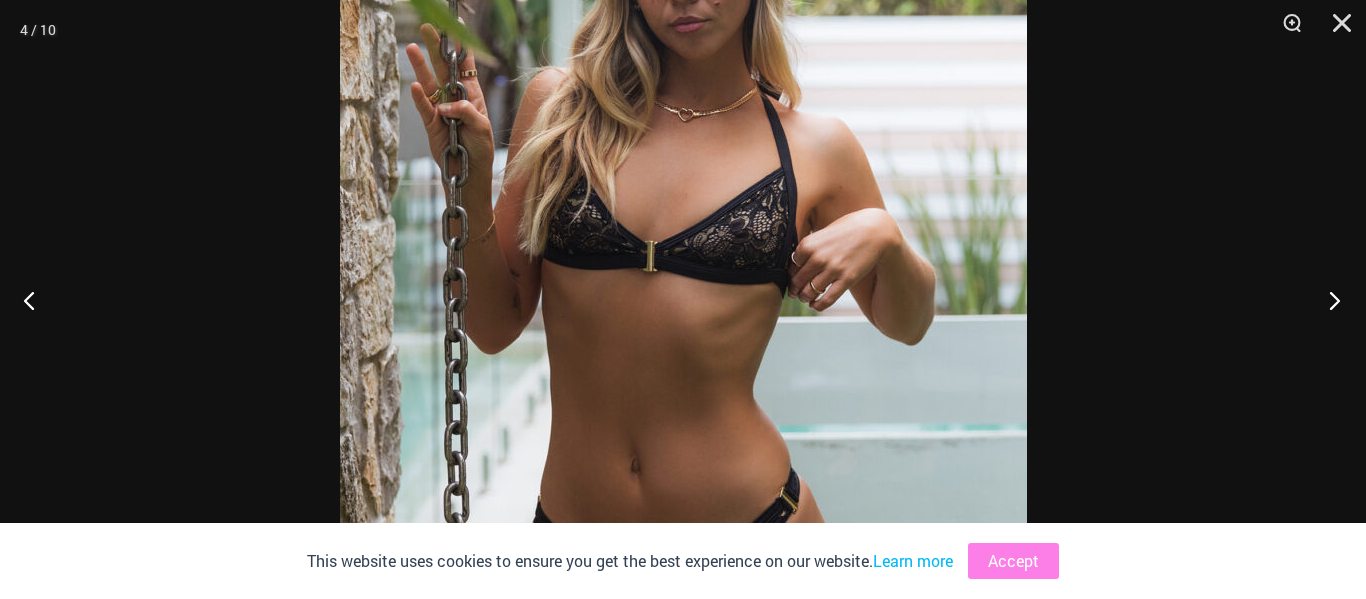 click at bounding box center (1328, 300) 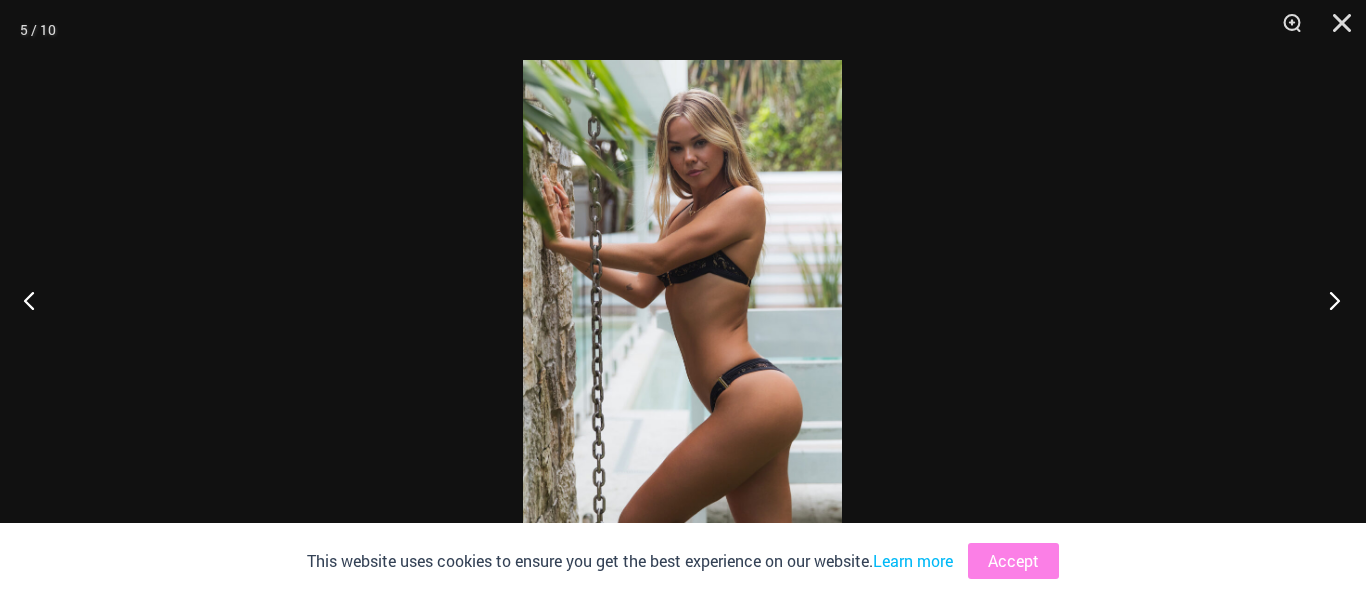 click at bounding box center [1328, 300] 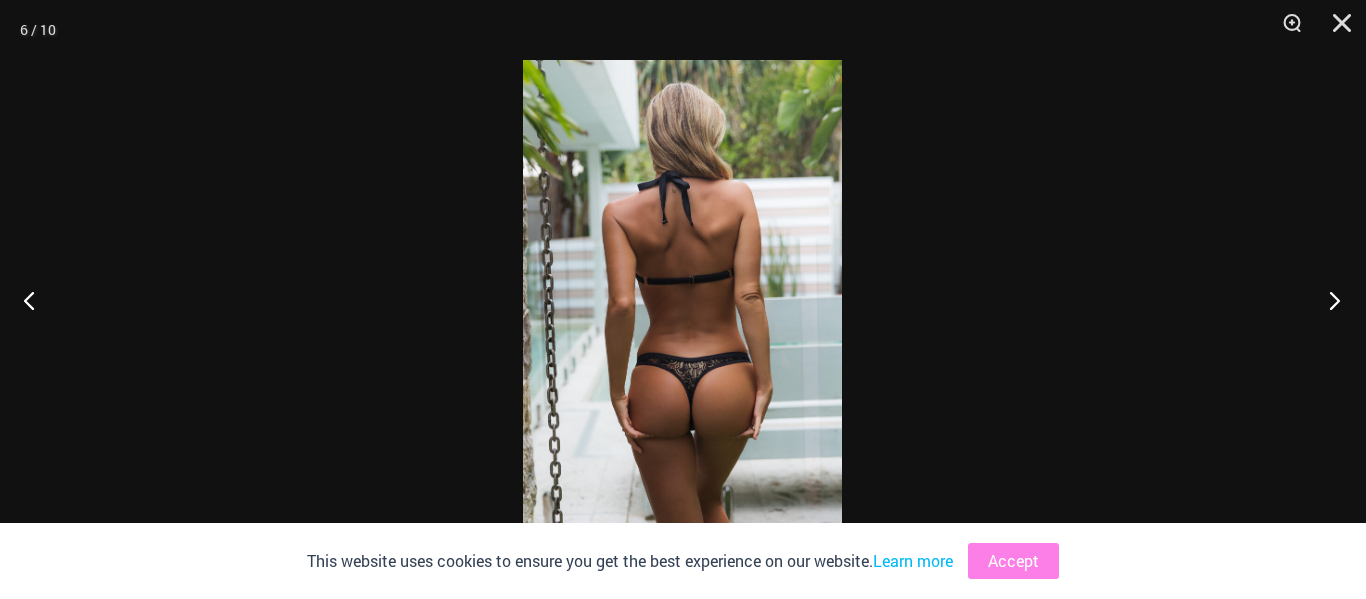 click at bounding box center (1328, 300) 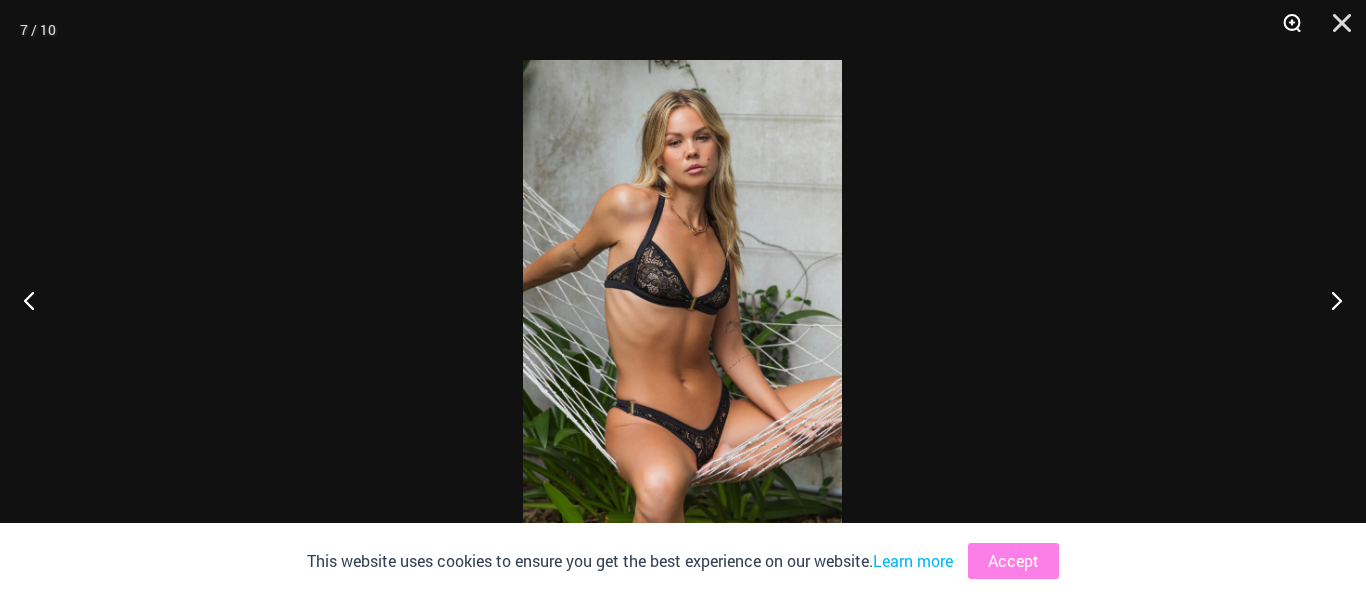 click at bounding box center (1285, 30) 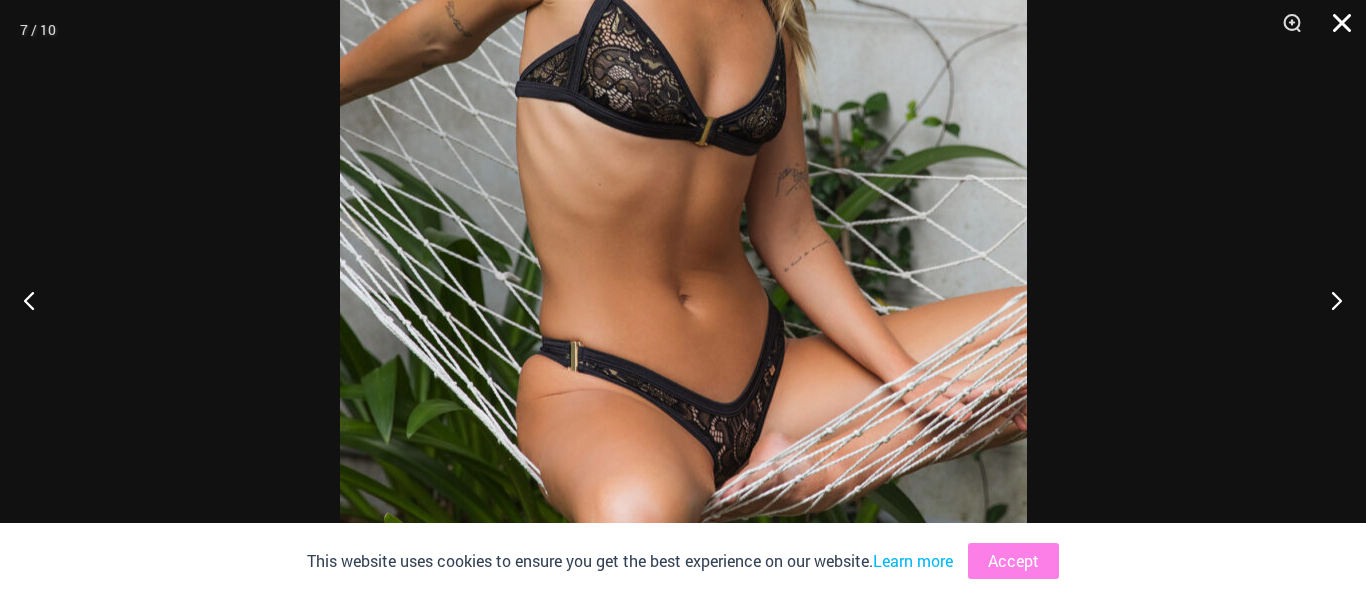 click at bounding box center [1335, 30] 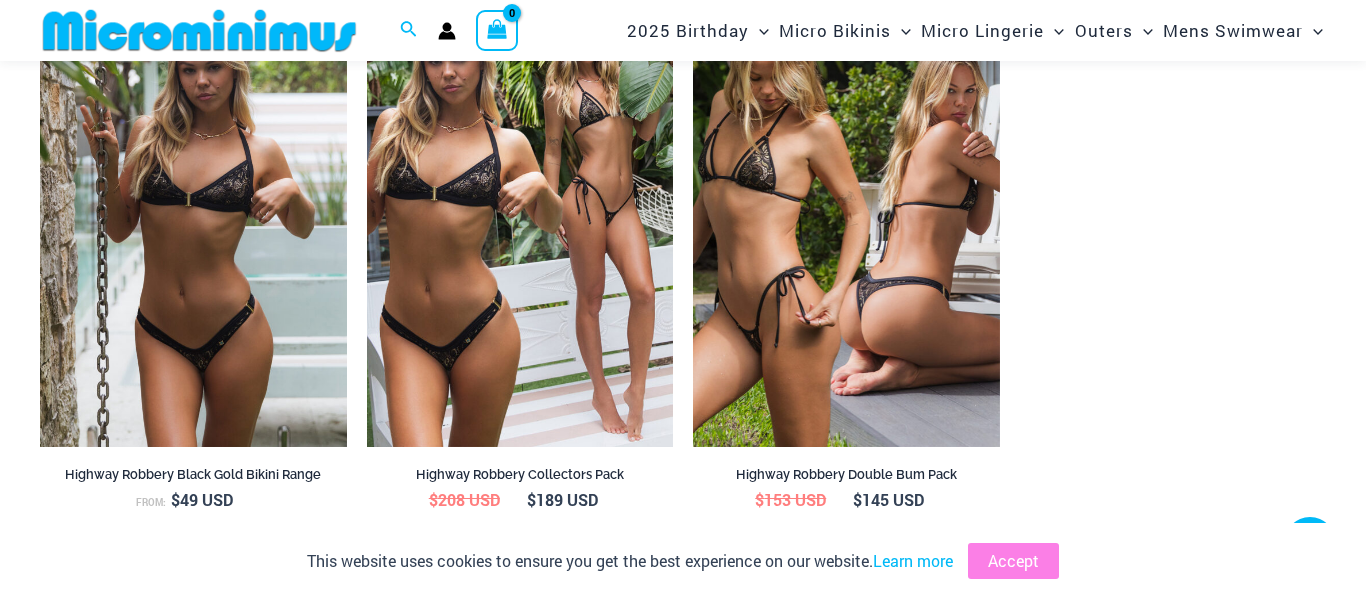 scroll, scrollTop: 2168, scrollLeft: 0, axis: vertical 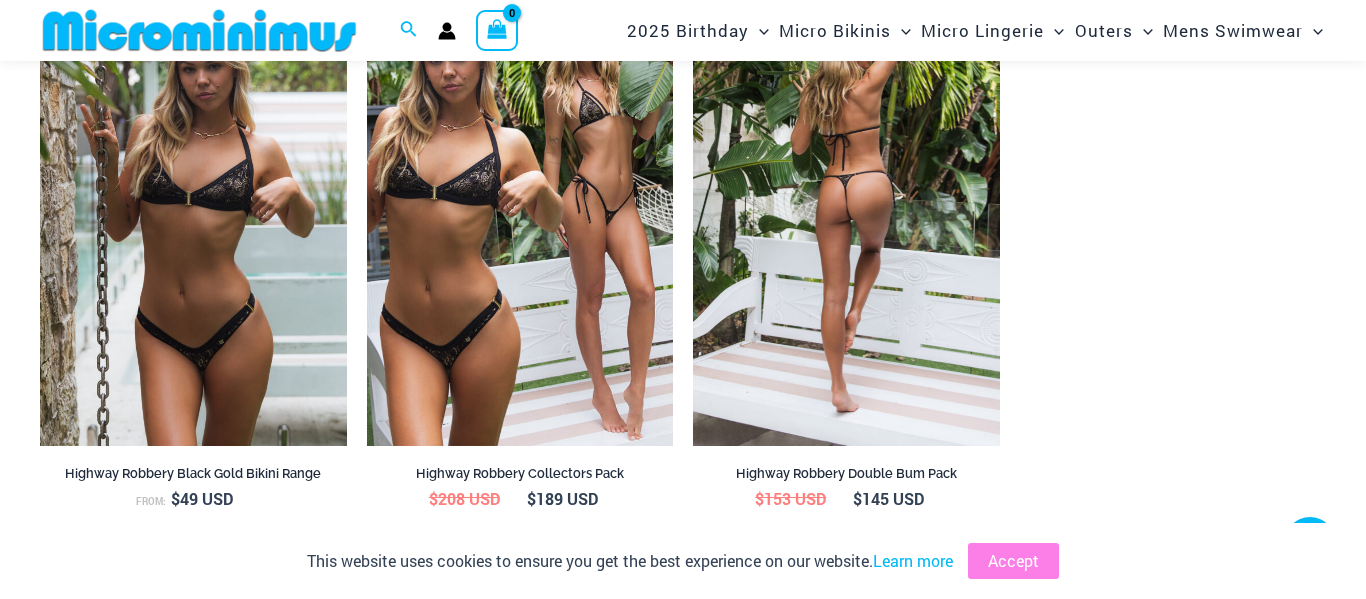 click at bounding box center [846, 216] 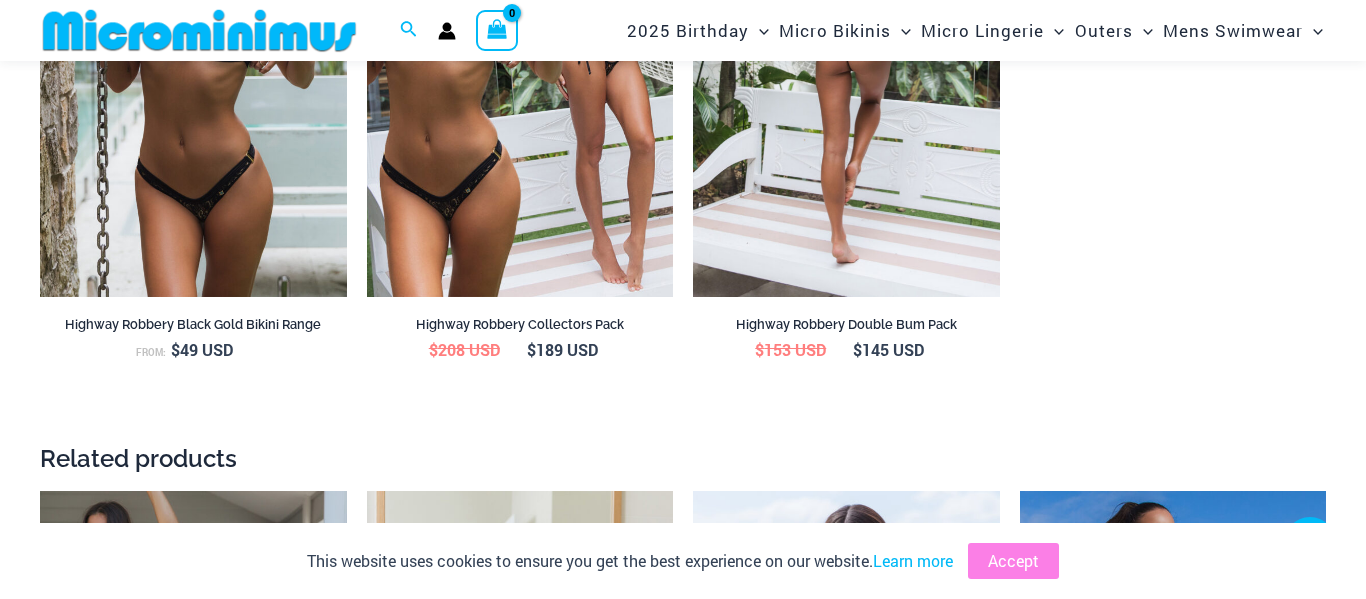 scroll, scrollTop: 2754, scrollLeft: 0, axis: vertical 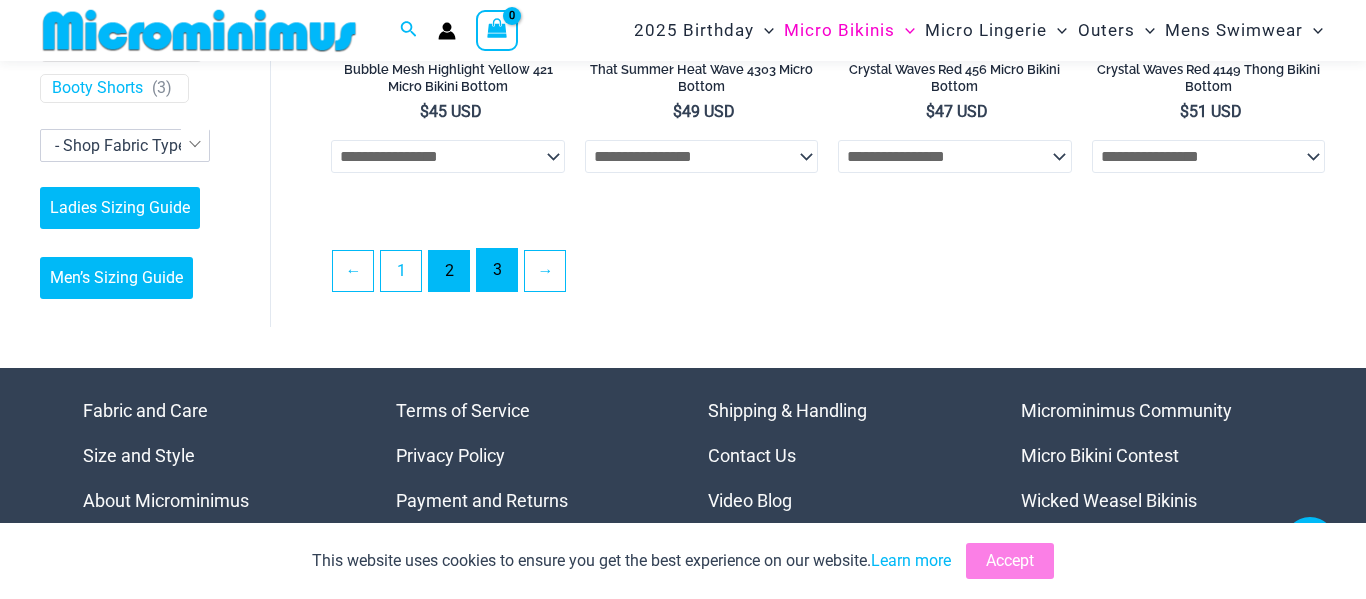 click on "3" at bounding box center [497, 270] 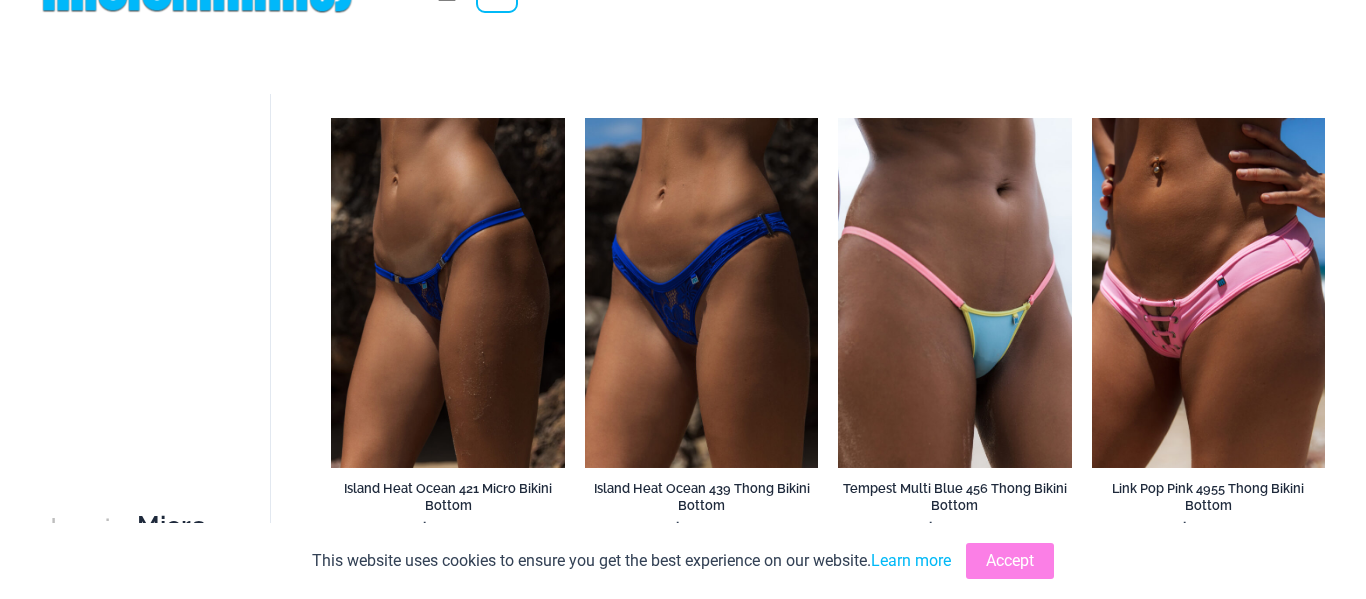 scroll, scrollTop: 0, scrollLeft: 0, axis: both 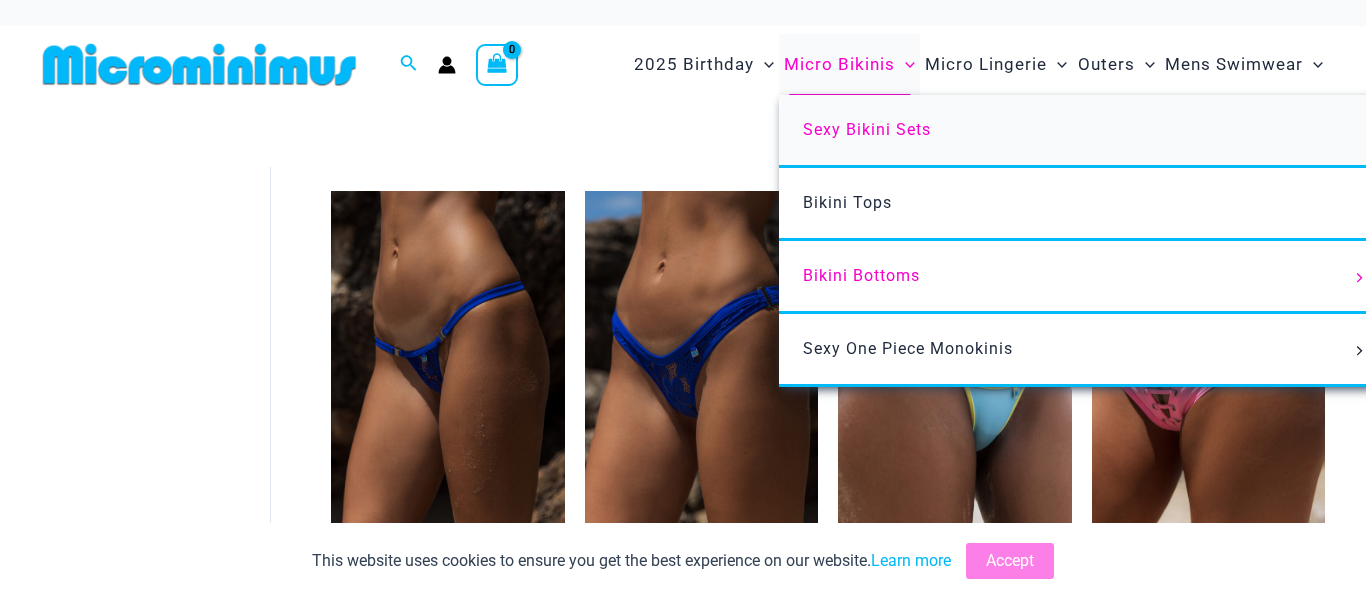 click on "Sexy Bikini Sets" at bounding box center (867, 129) 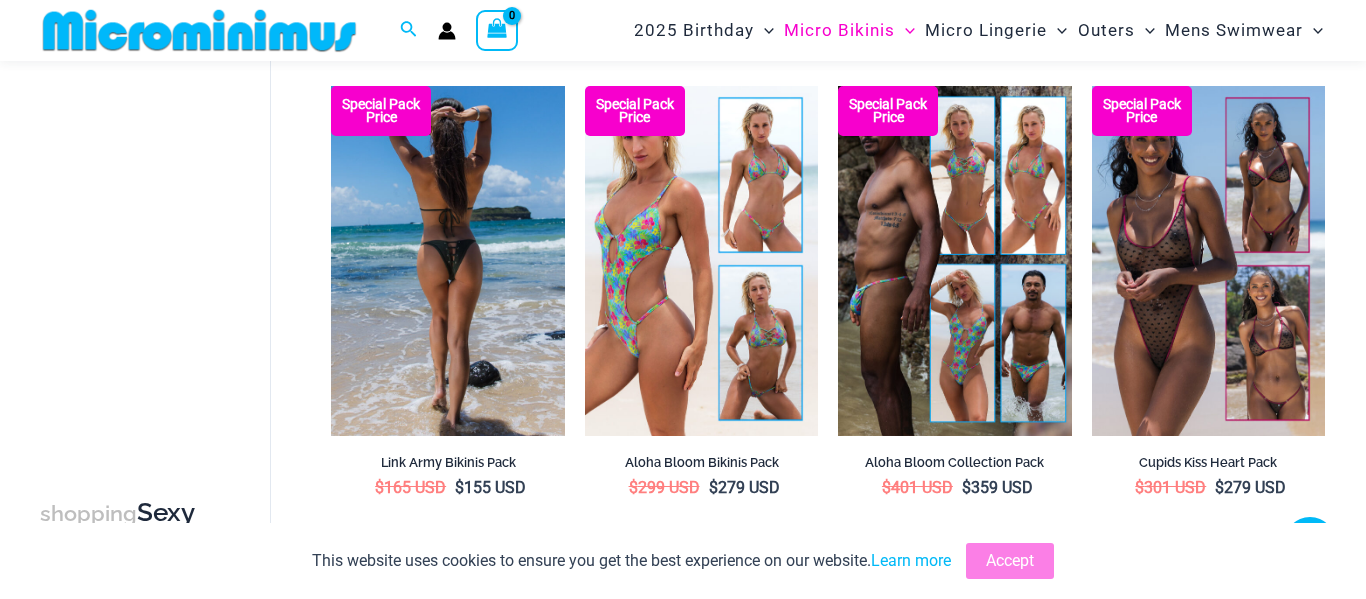 scroll, scrollTop: 2998, scrollLeft: 0, axis: vertical 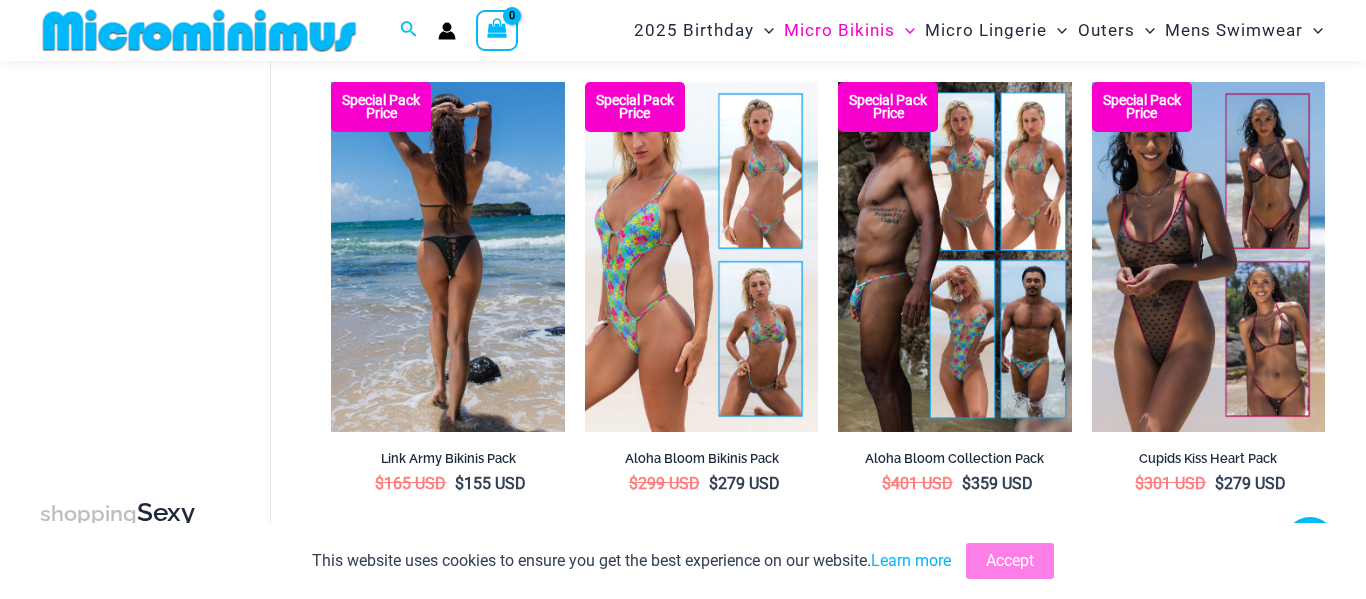 click on "Link Army Bikinis Pack" at bounding box center [447, 459] 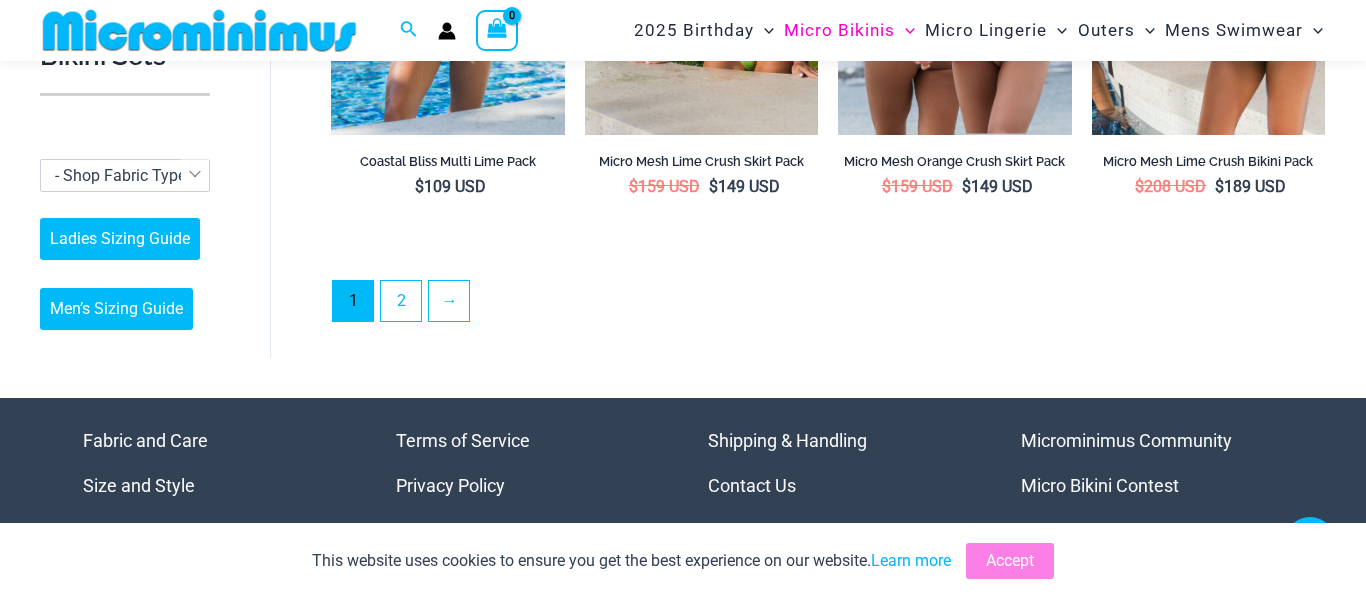scroll, scrollTop: 3775, scrollLeft: 0, axis: vertical 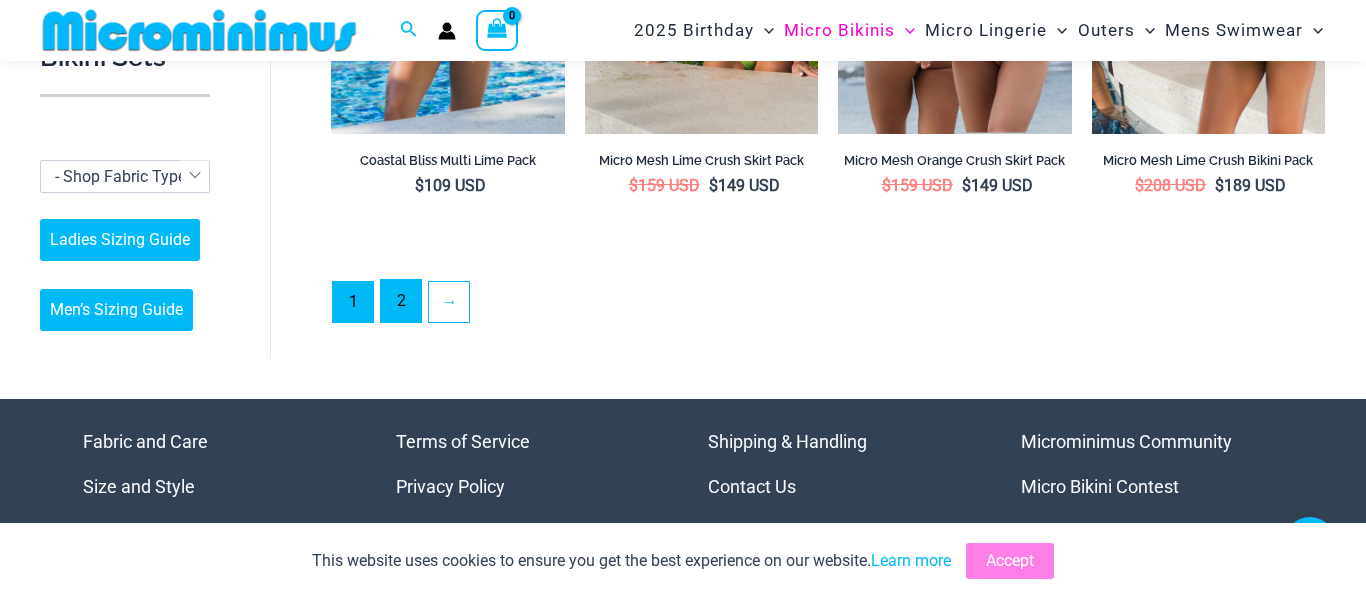 click on "2" at bounding box center [401, 301] 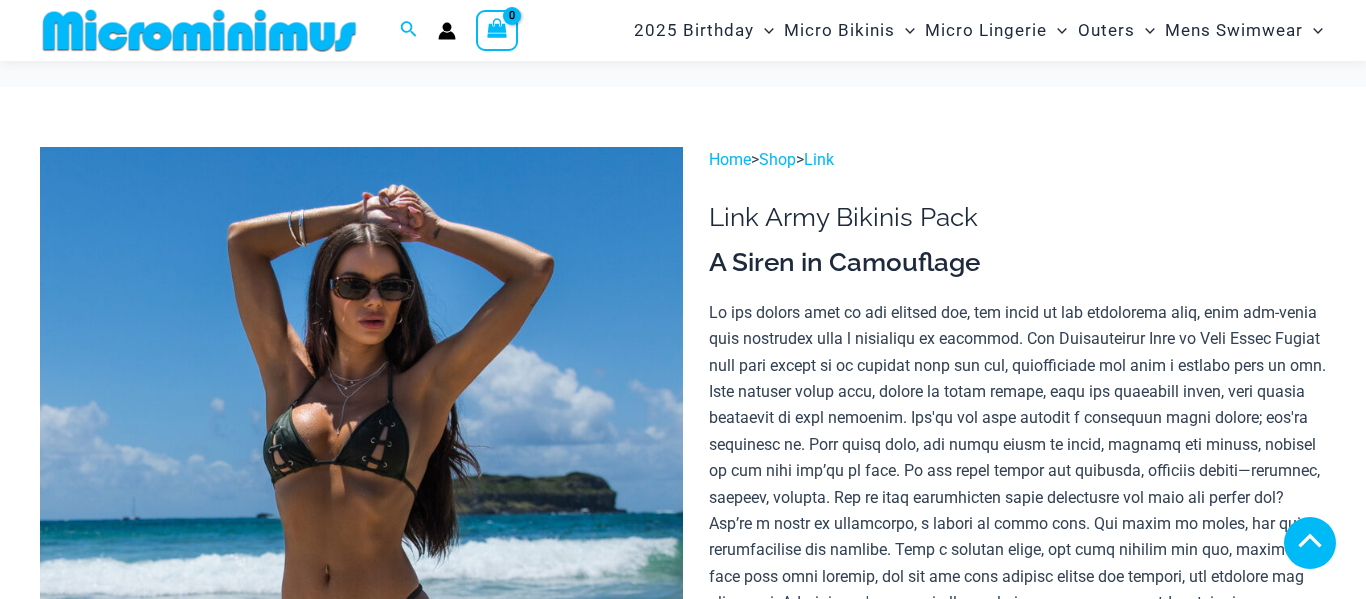 scroll, scrollTop: 1179, scrollLeft: 0, axis: vertical 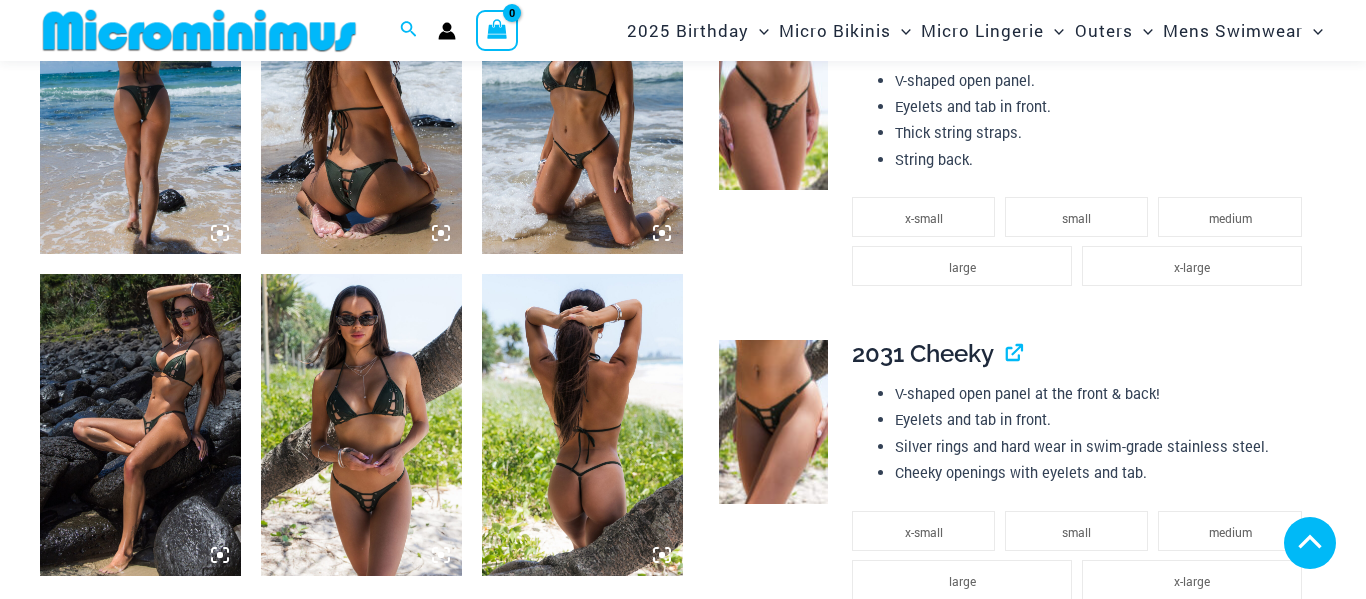 click at bounding box center [361, 424] 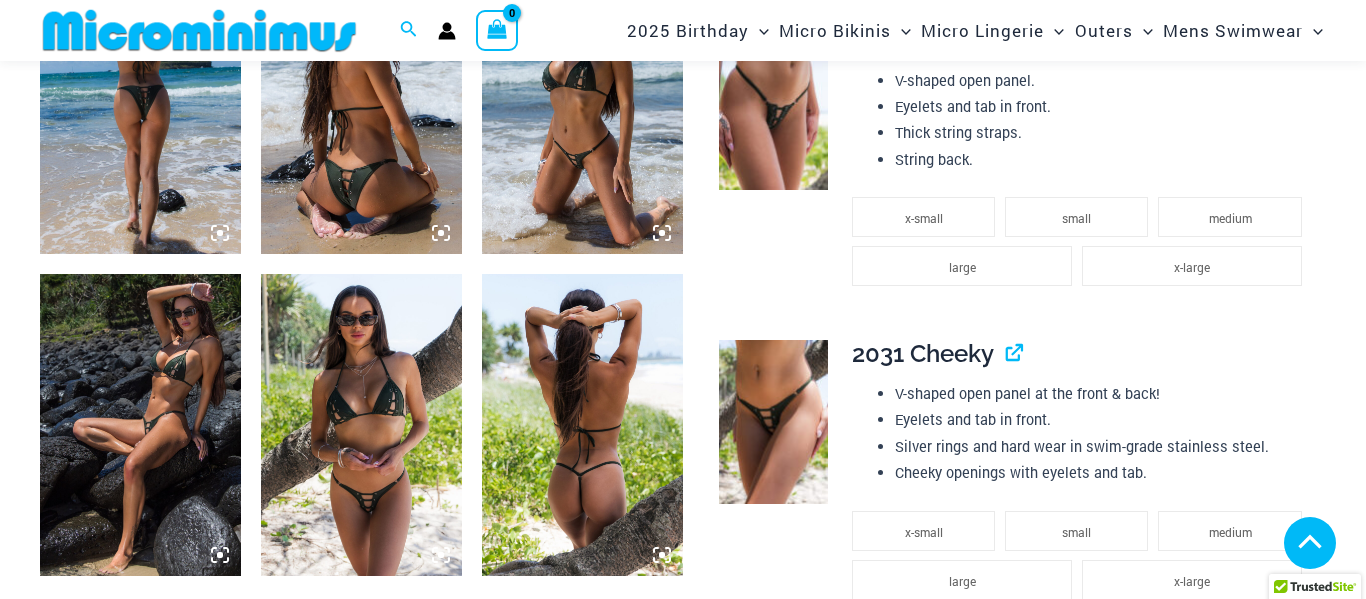 click 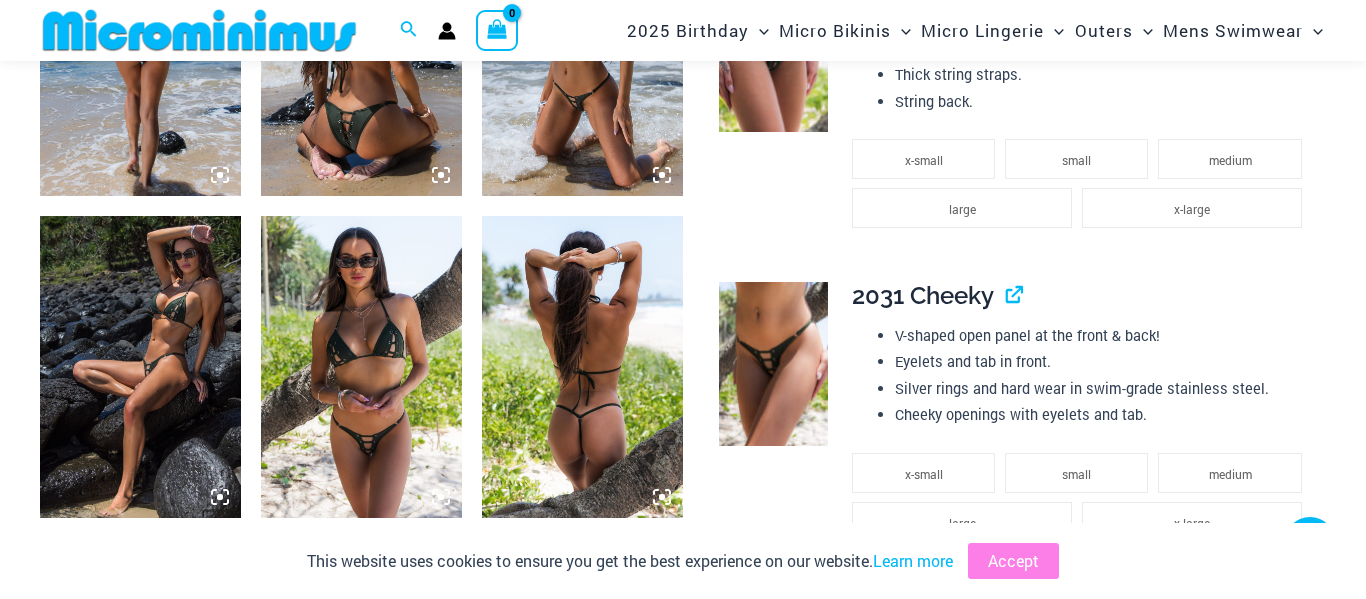 click 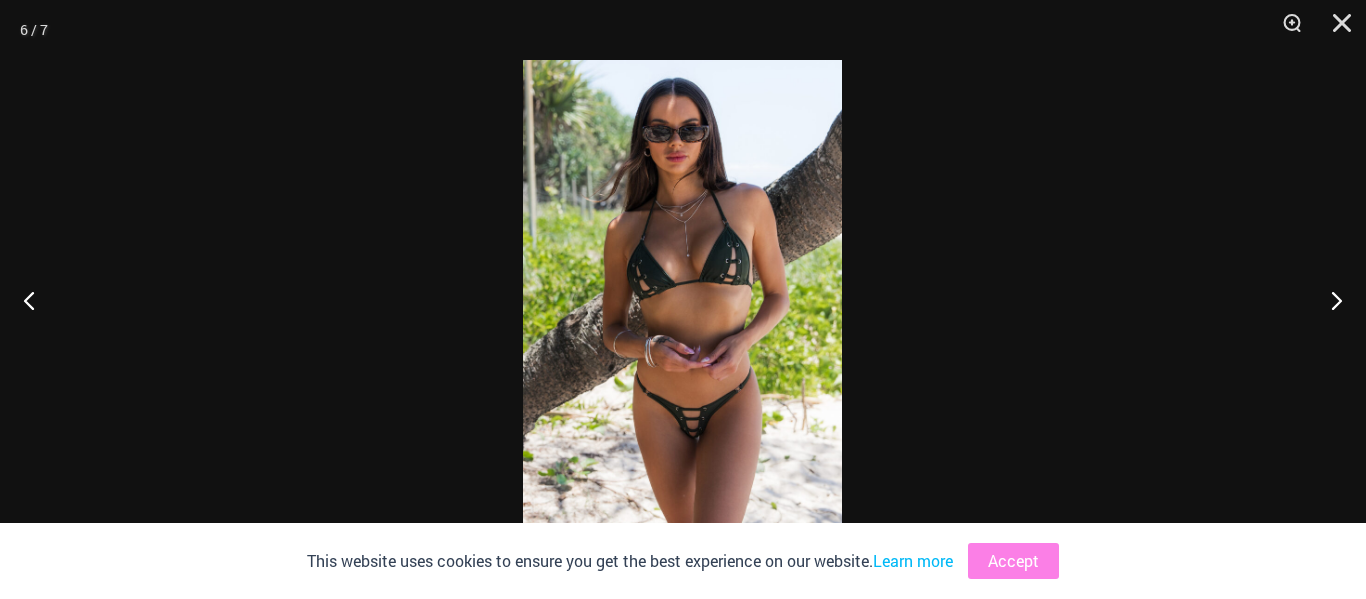 click at bounding box center [682, 299] 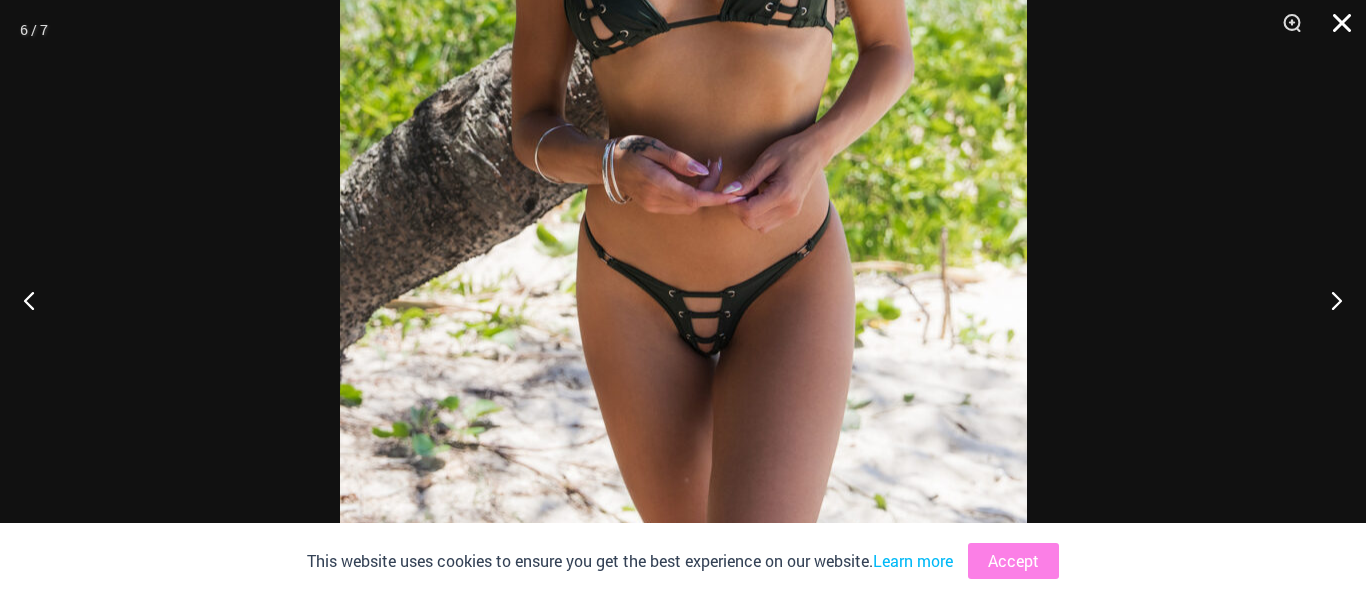 click at bounding box center (1335, 30) 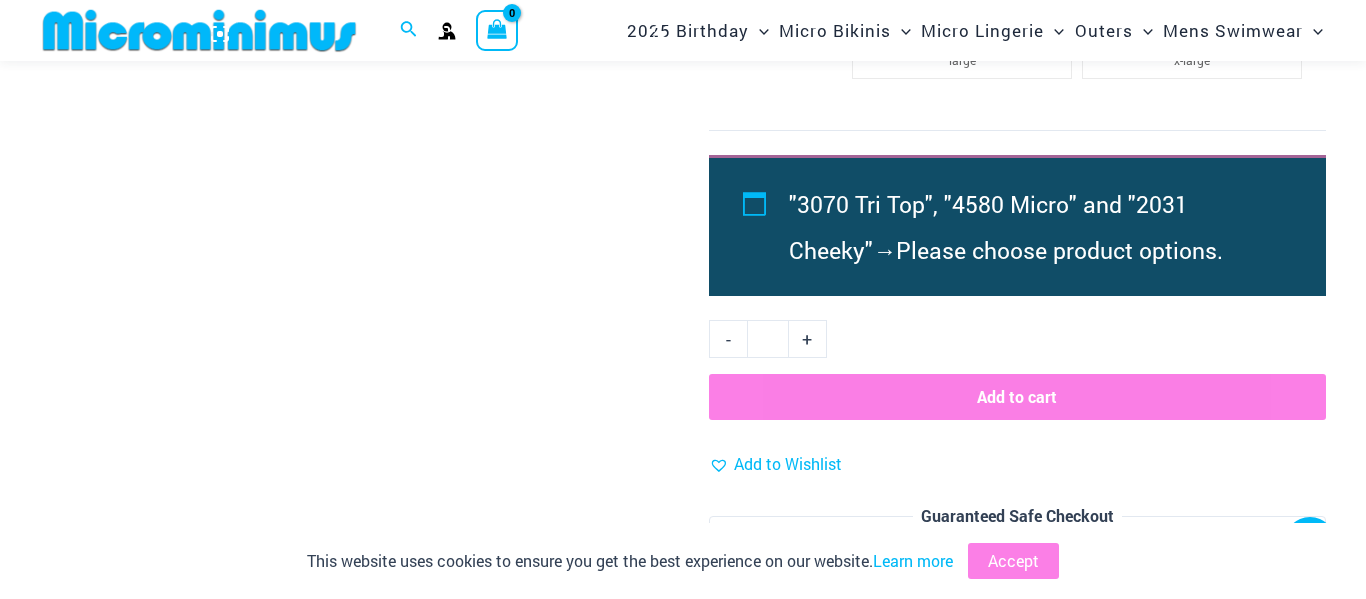 scroll, scrollTop: 1705, scrollLeft: 0, axis: vertical 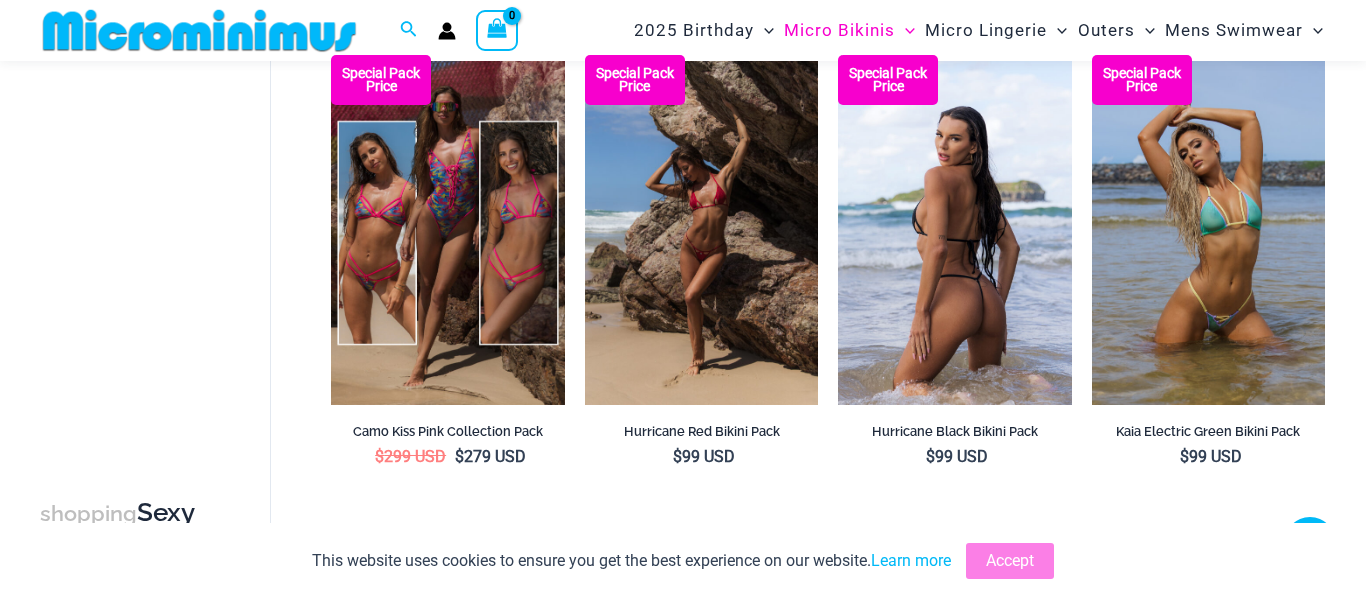 click at bounding box center (954, 230) 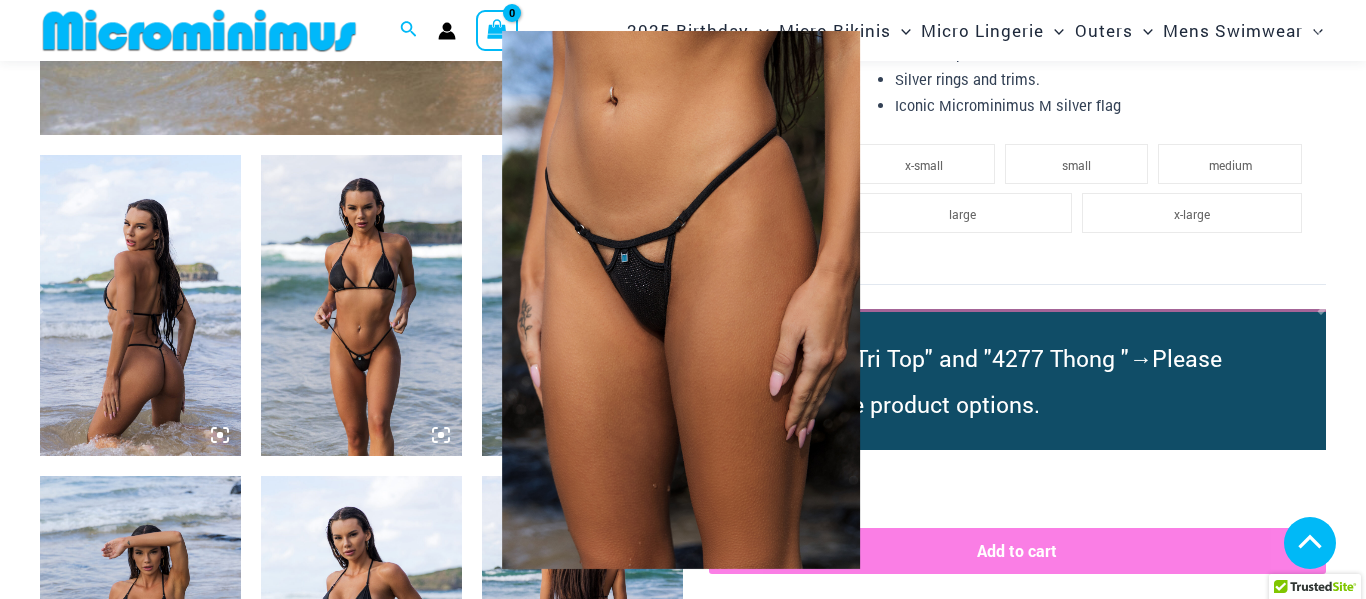 scroll, scrollTop: 977, scrollLeft: 0, axis: vertical 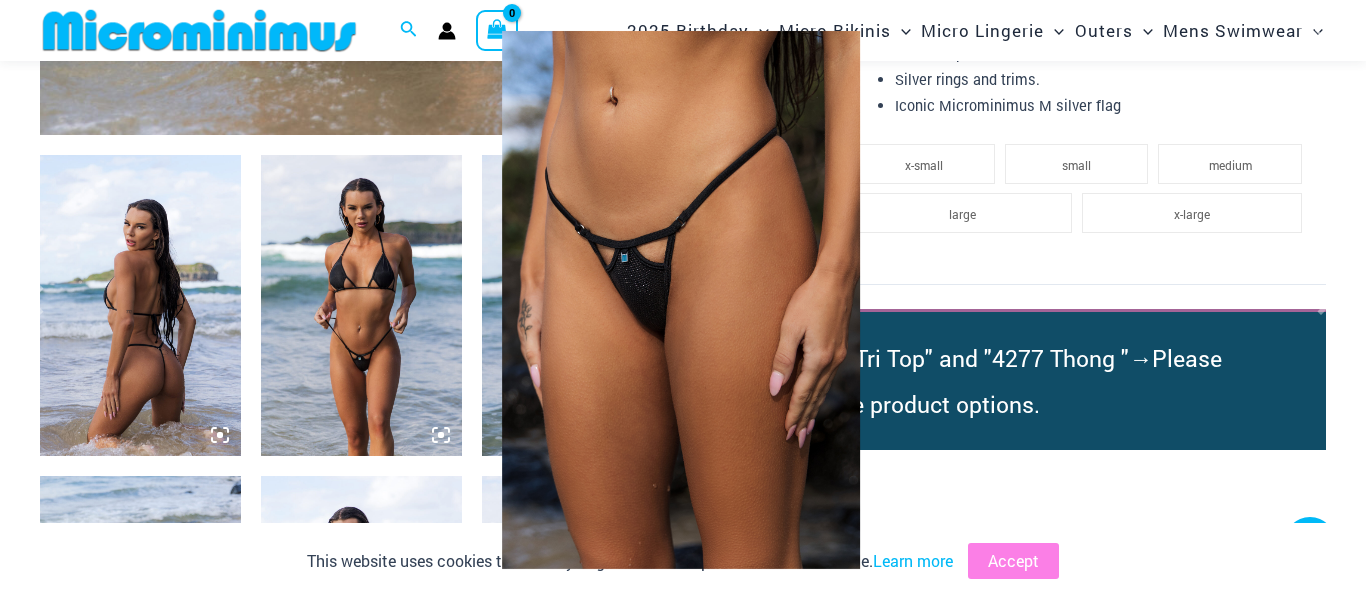 click at bounding box center (683, 299) 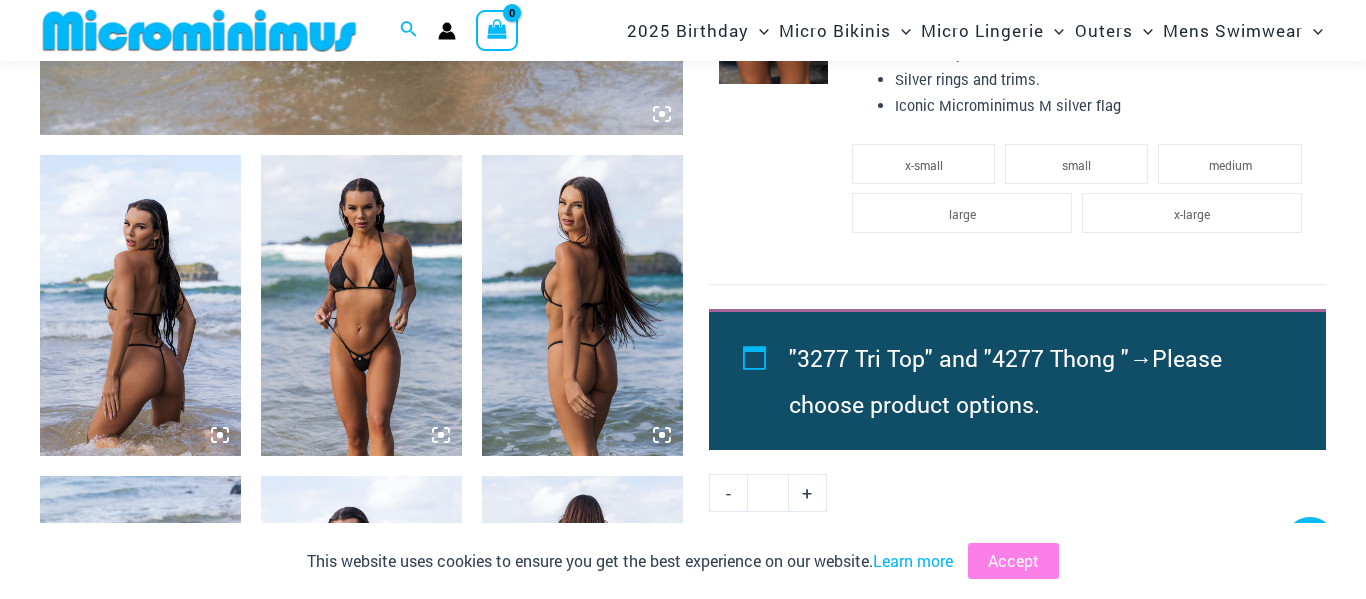 click 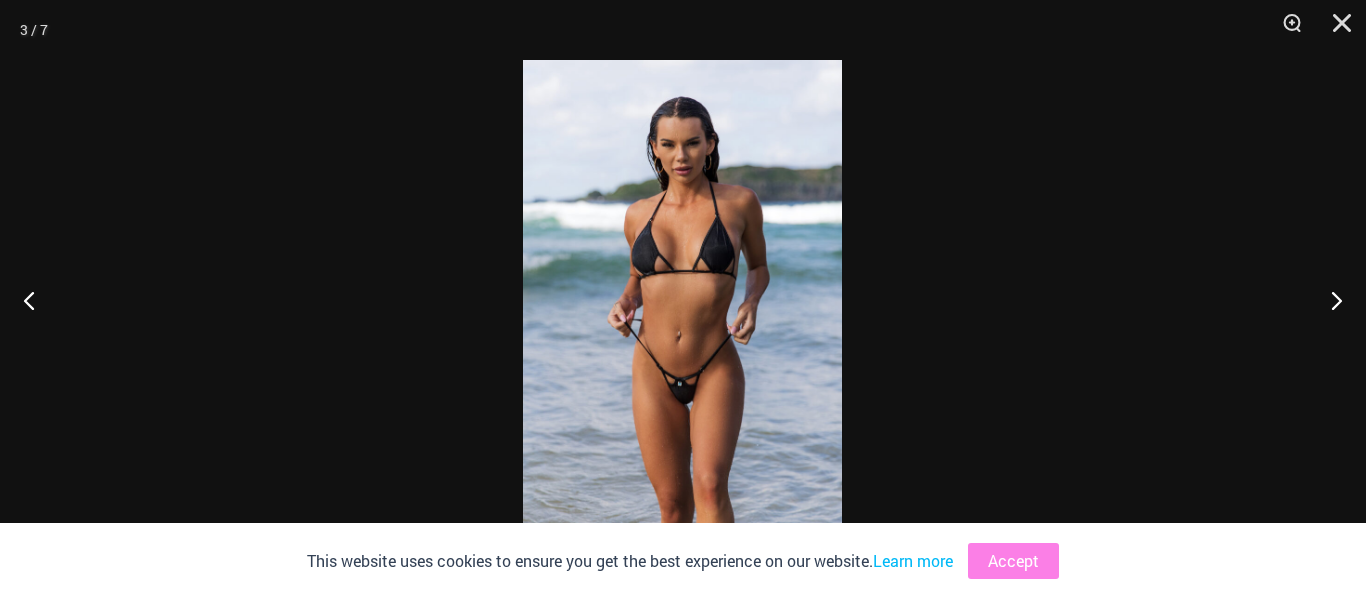 click at bounding box center (682, 299) 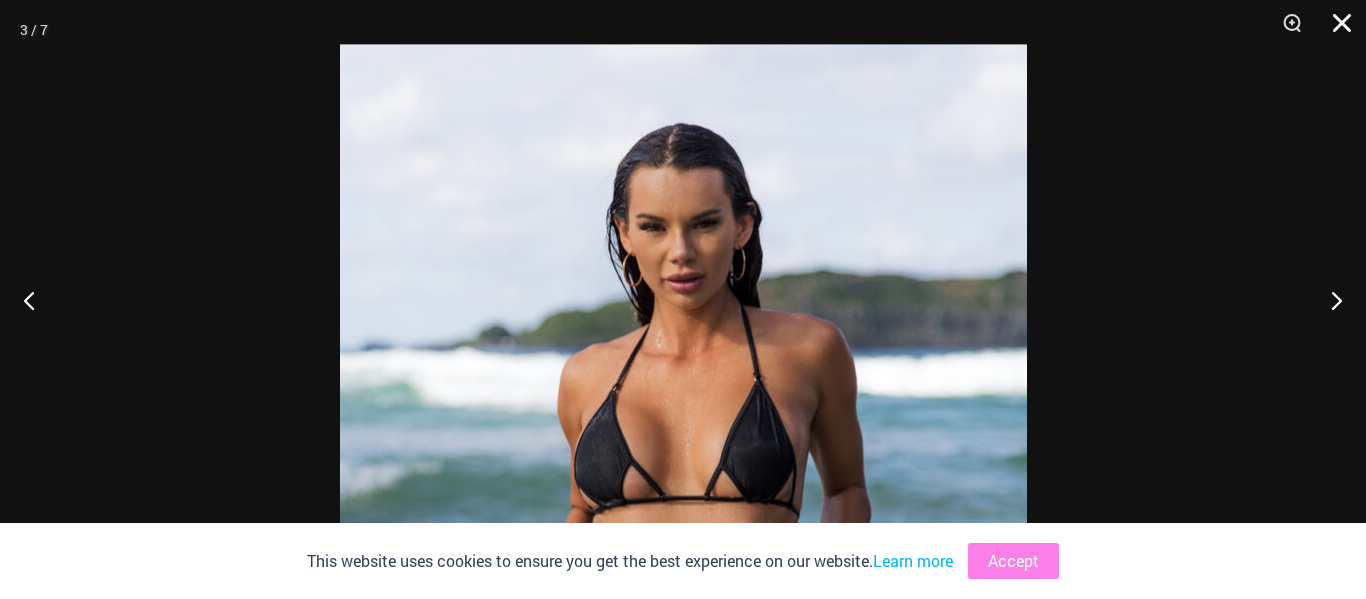 click at bounding box center [1335, 30] 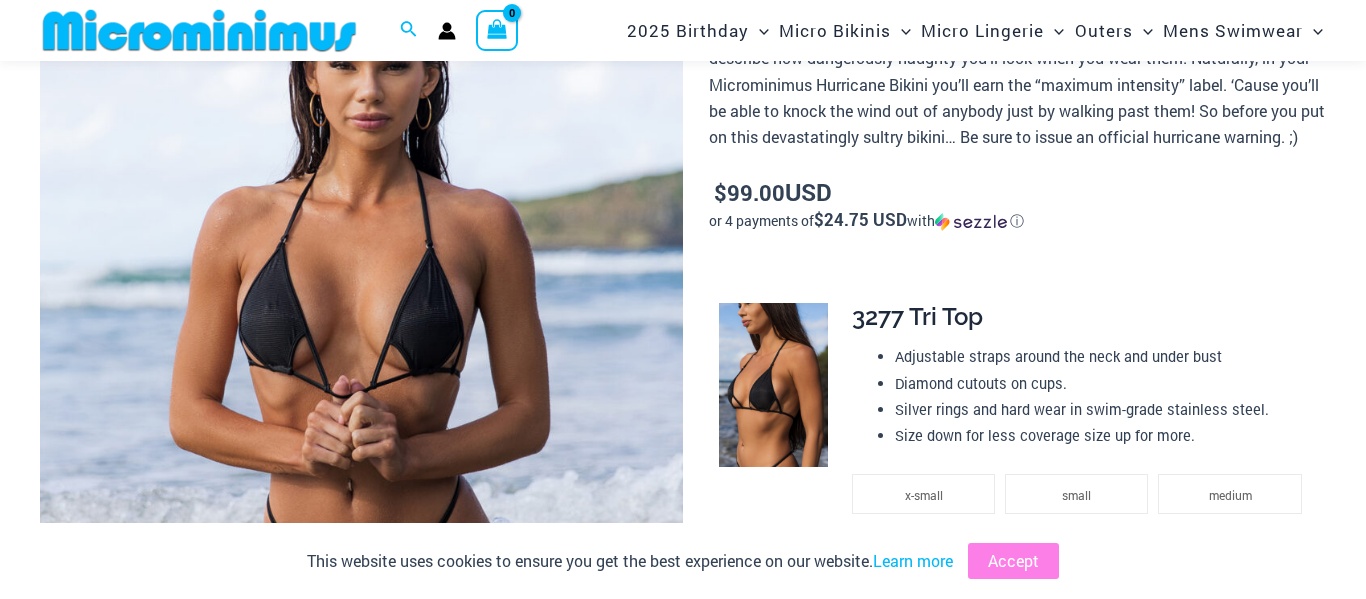 scroll, scrollTop: 0, scrollLeft: 0, axis: both 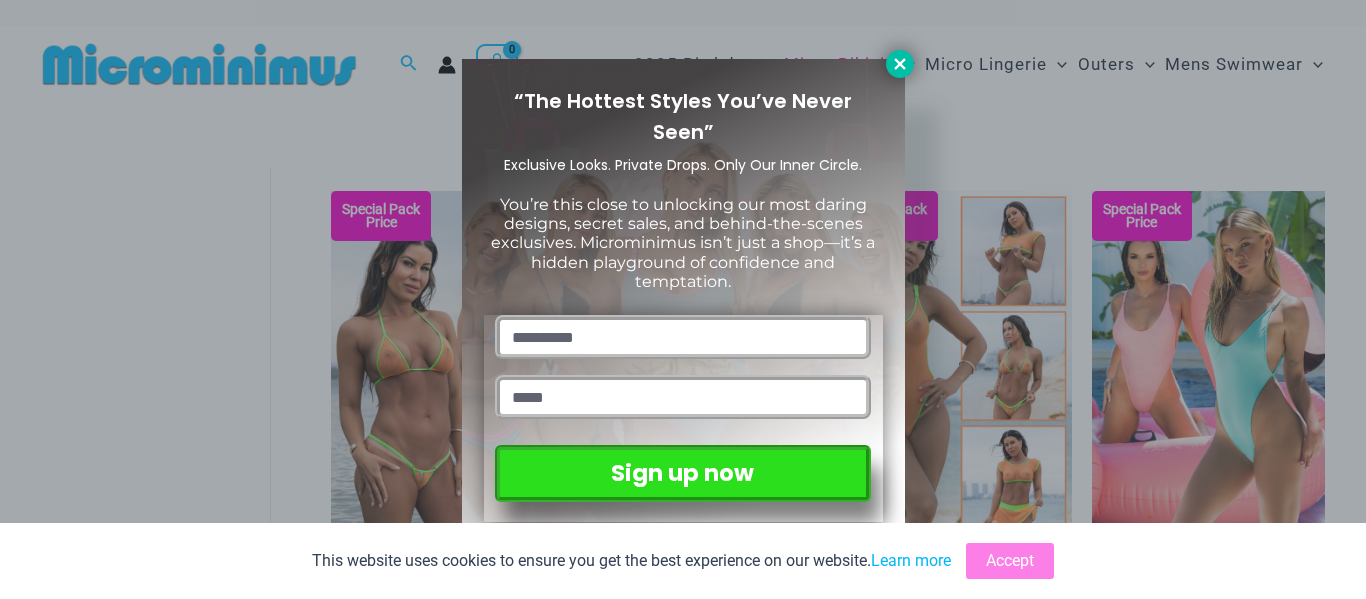 click 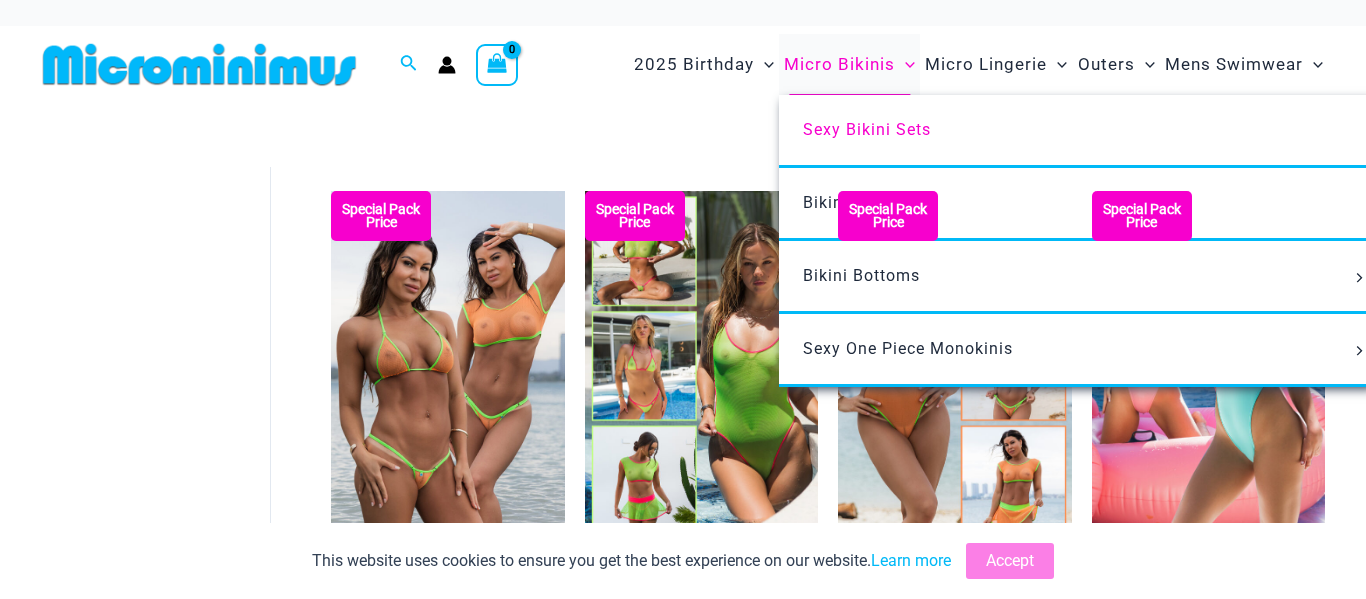 click on "Micro Bikinis" at bounding box center (839, 64) 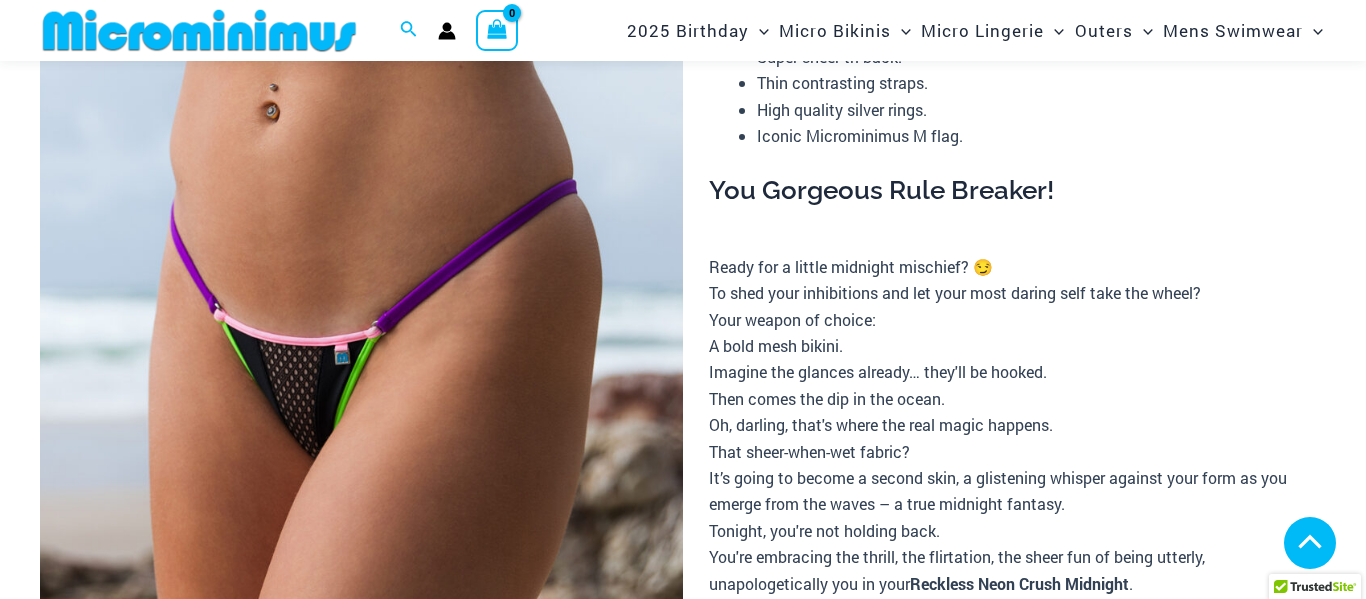 scroll, scrollTop: 1247, scrollLeft: 0, axis: vertical 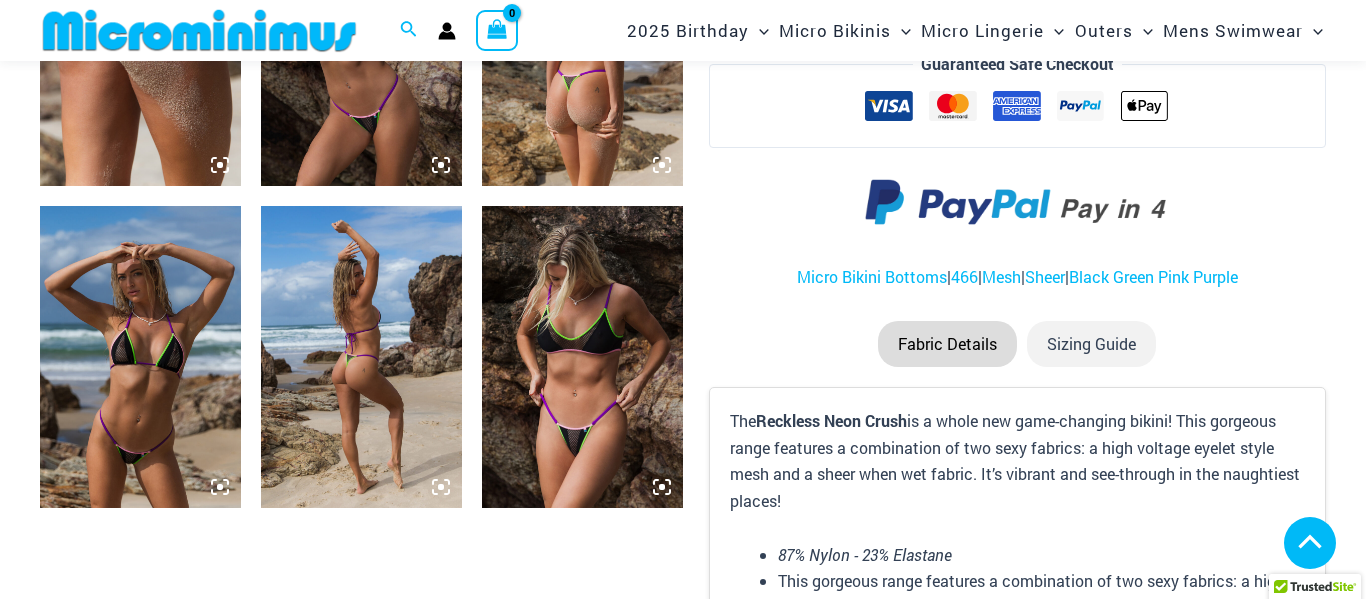 click at bounding box center (582, 356) 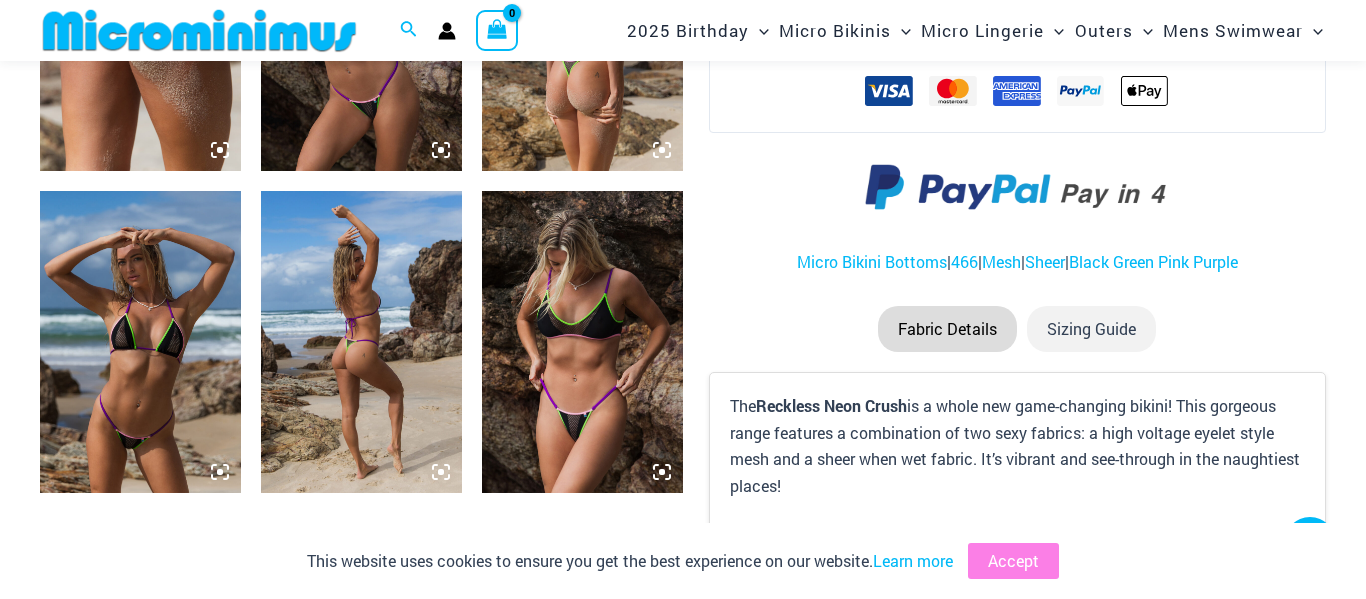 click 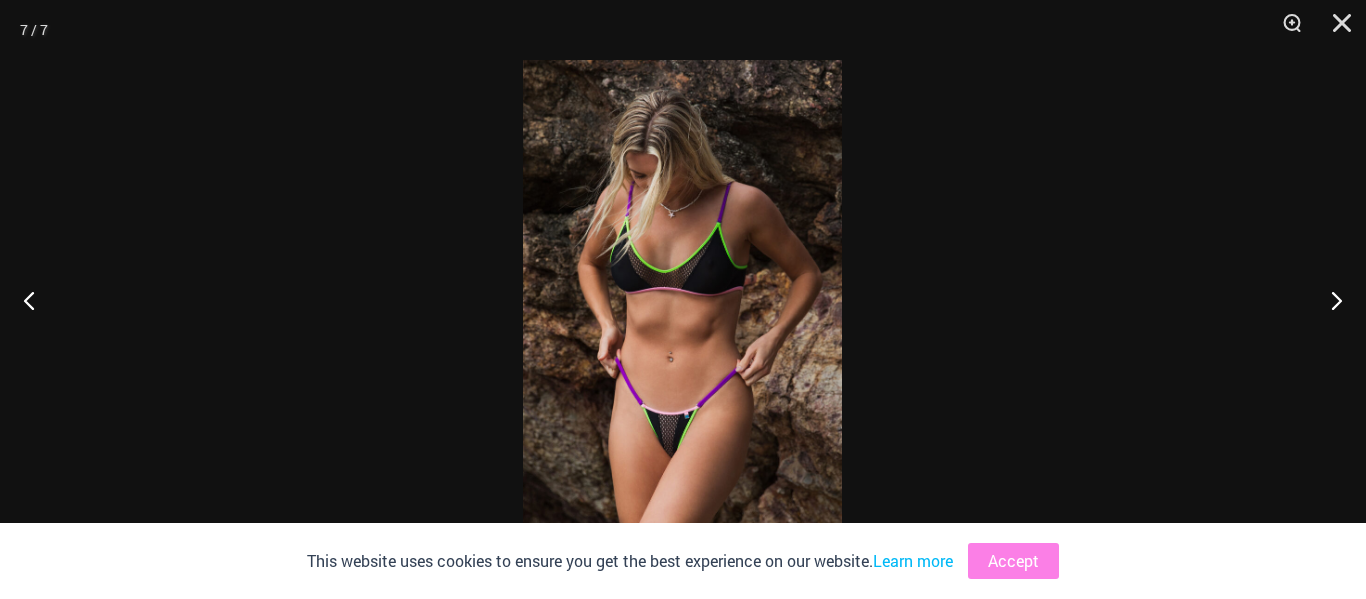 click at bounding box center (682, 299) 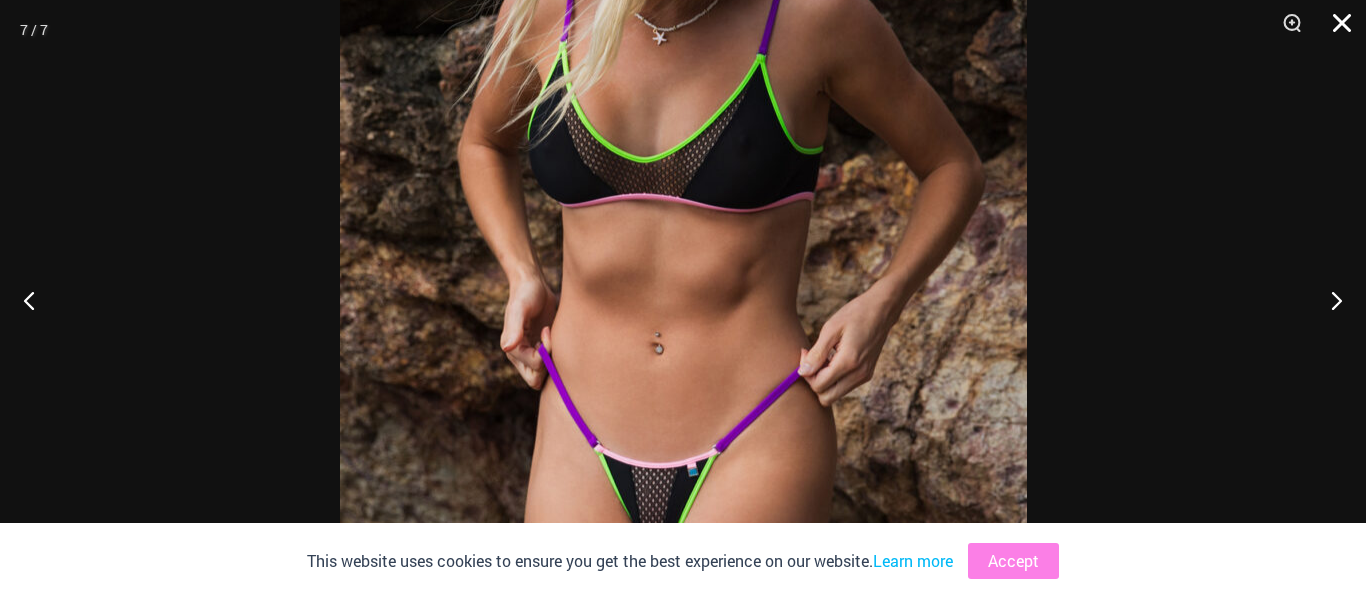 click at bounding box center (1335, 30) 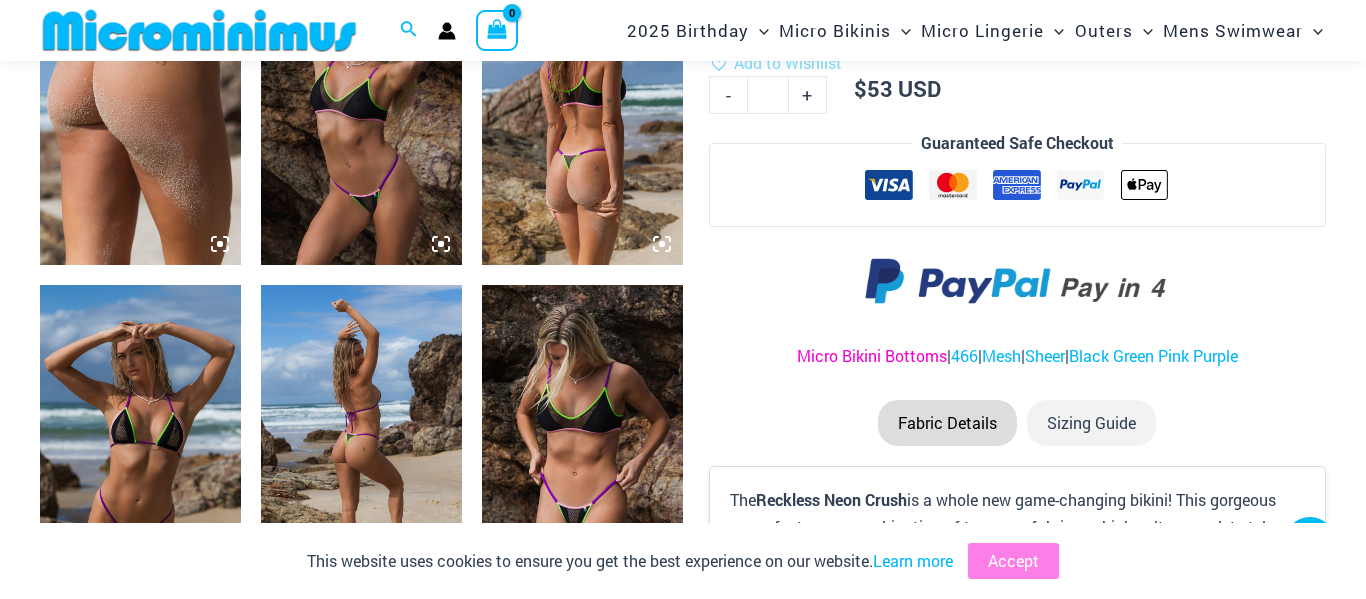 scroll, scrollTop: 1159, scrollLeft: 0, axis: vertical 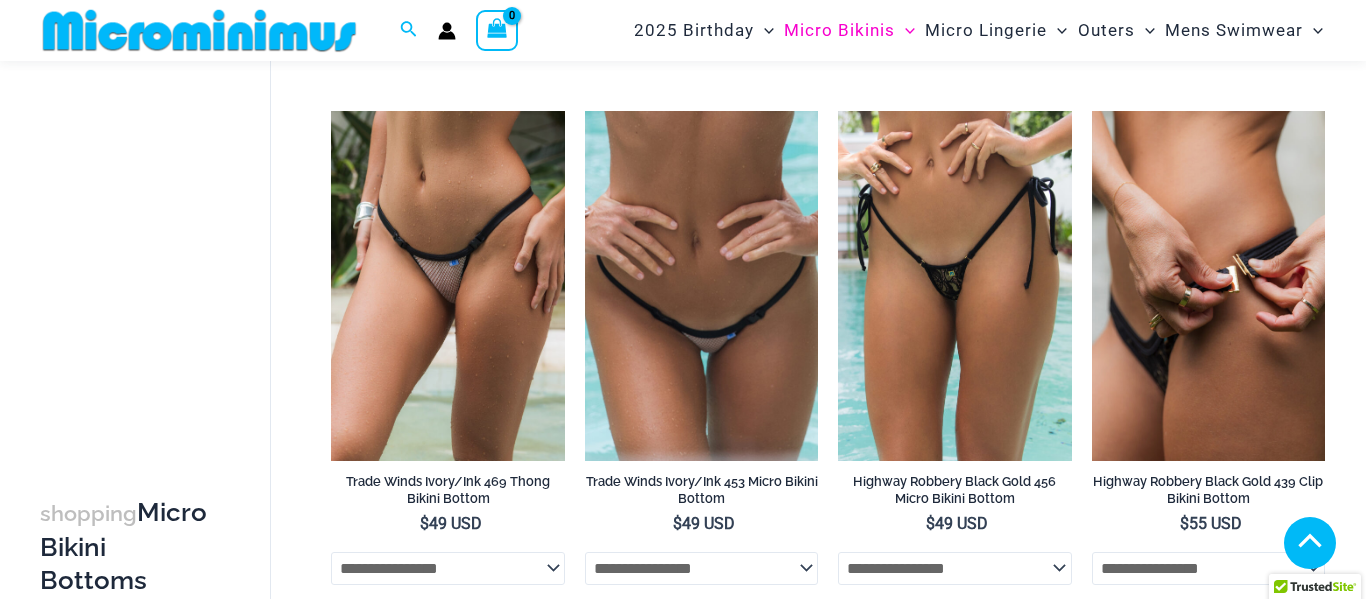 click on "Highway Robbery Black Gold 439 Clip Bikini Bottom" at bounding box center [1208, 490] 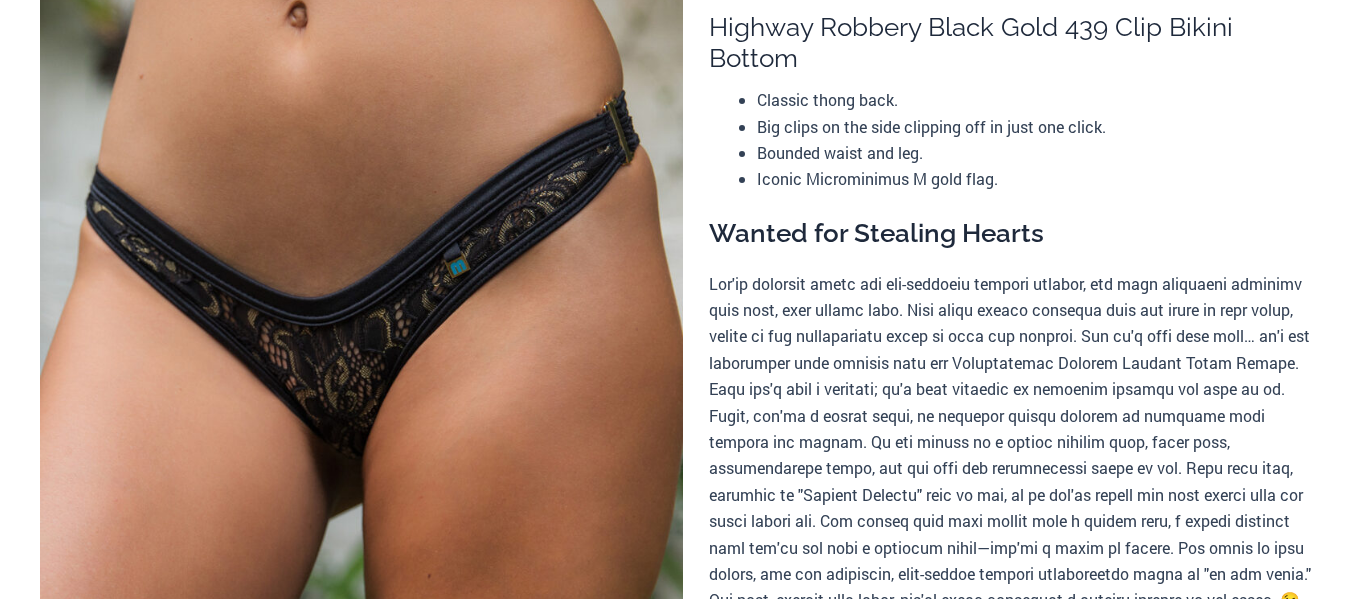 scroll, scrollTop: 222, scrollLeft: 0, axis: vertical 